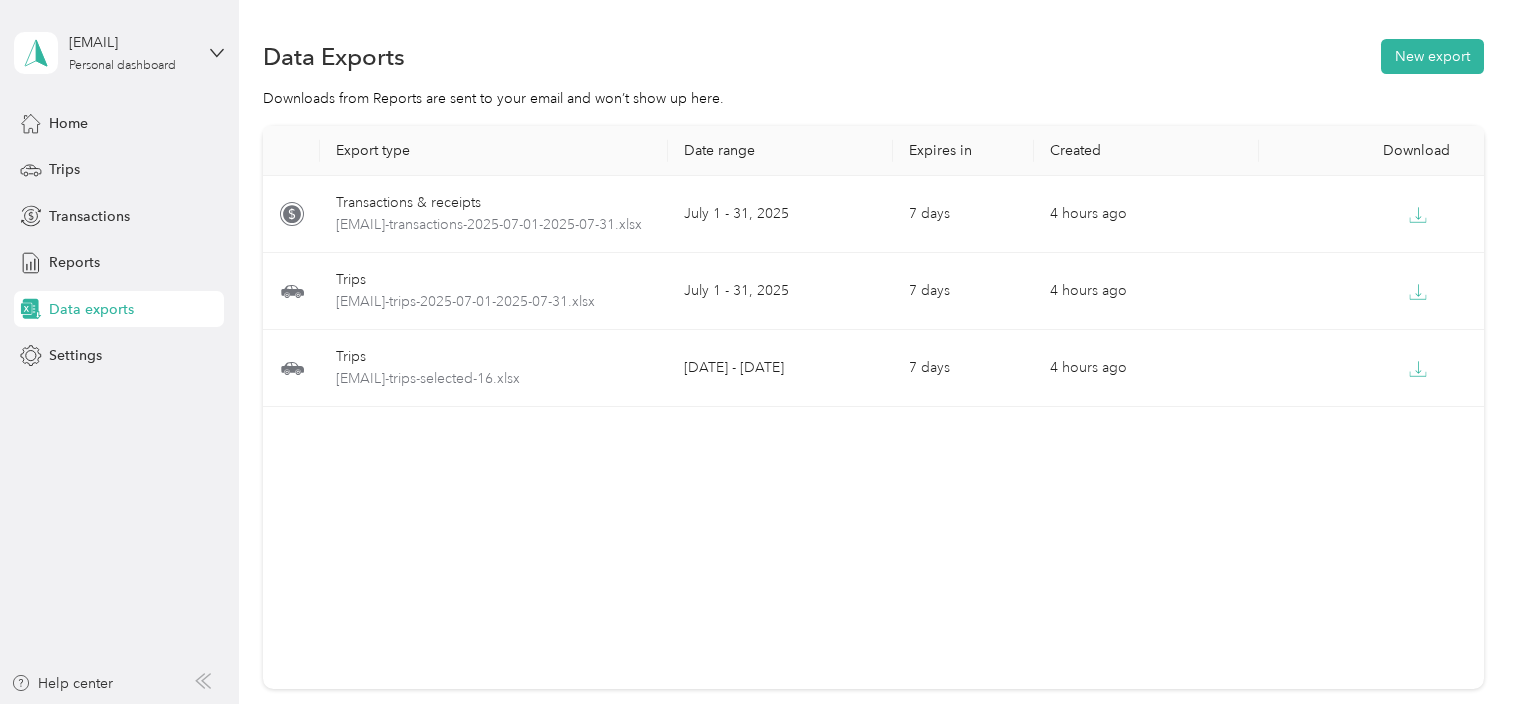 scroll, scrollTop: 0, scrollLeft: 0, axis: both 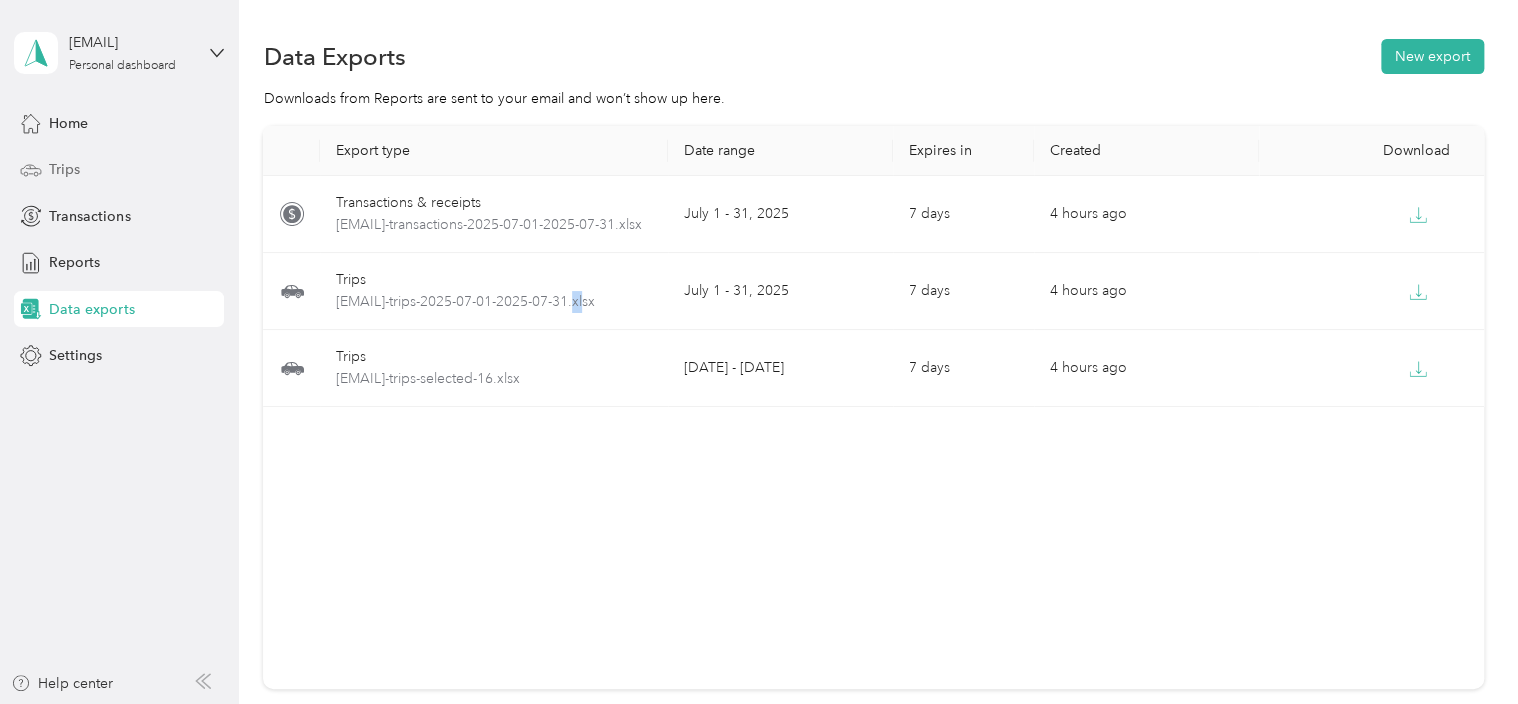 click on "Trips" at bounding box center (64, 169) 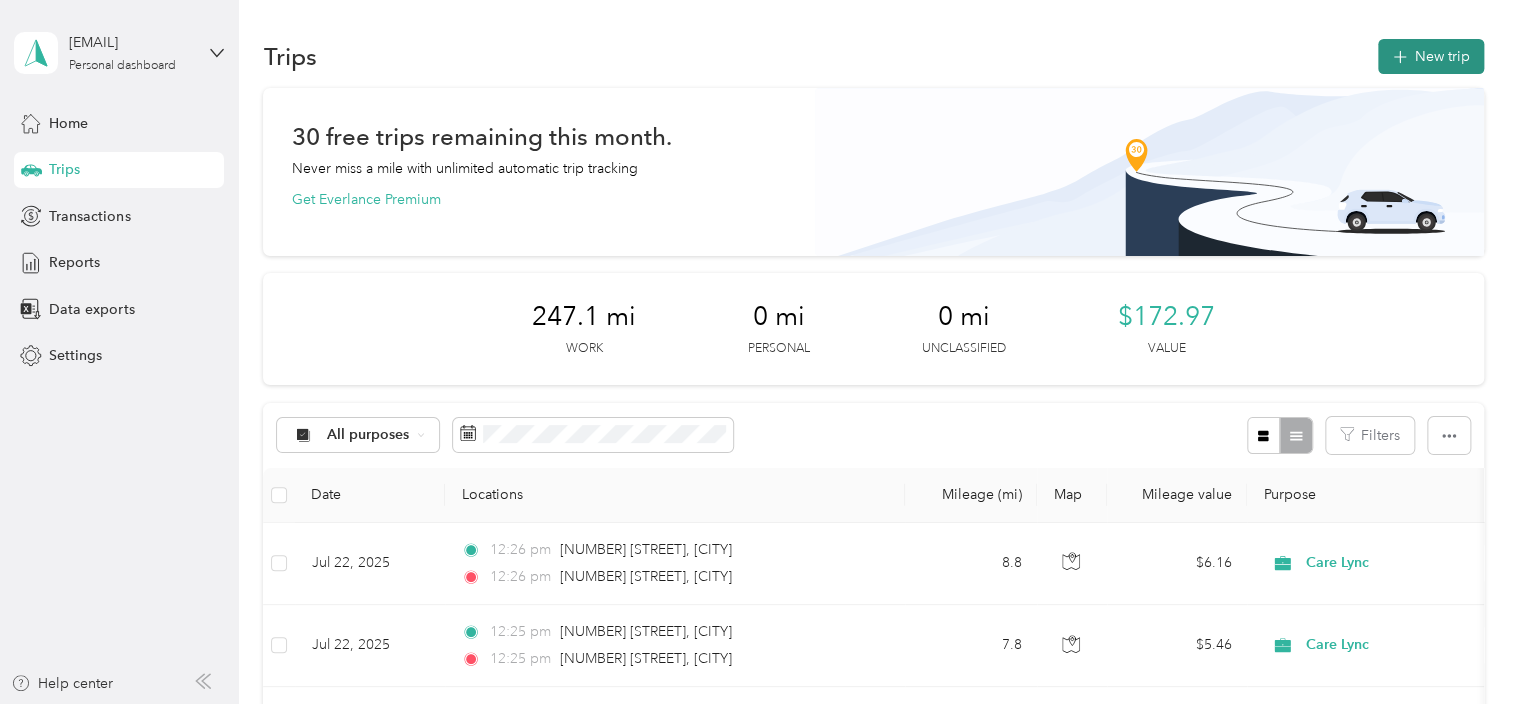 click on "New trip" at bounding box center (1431, 56) 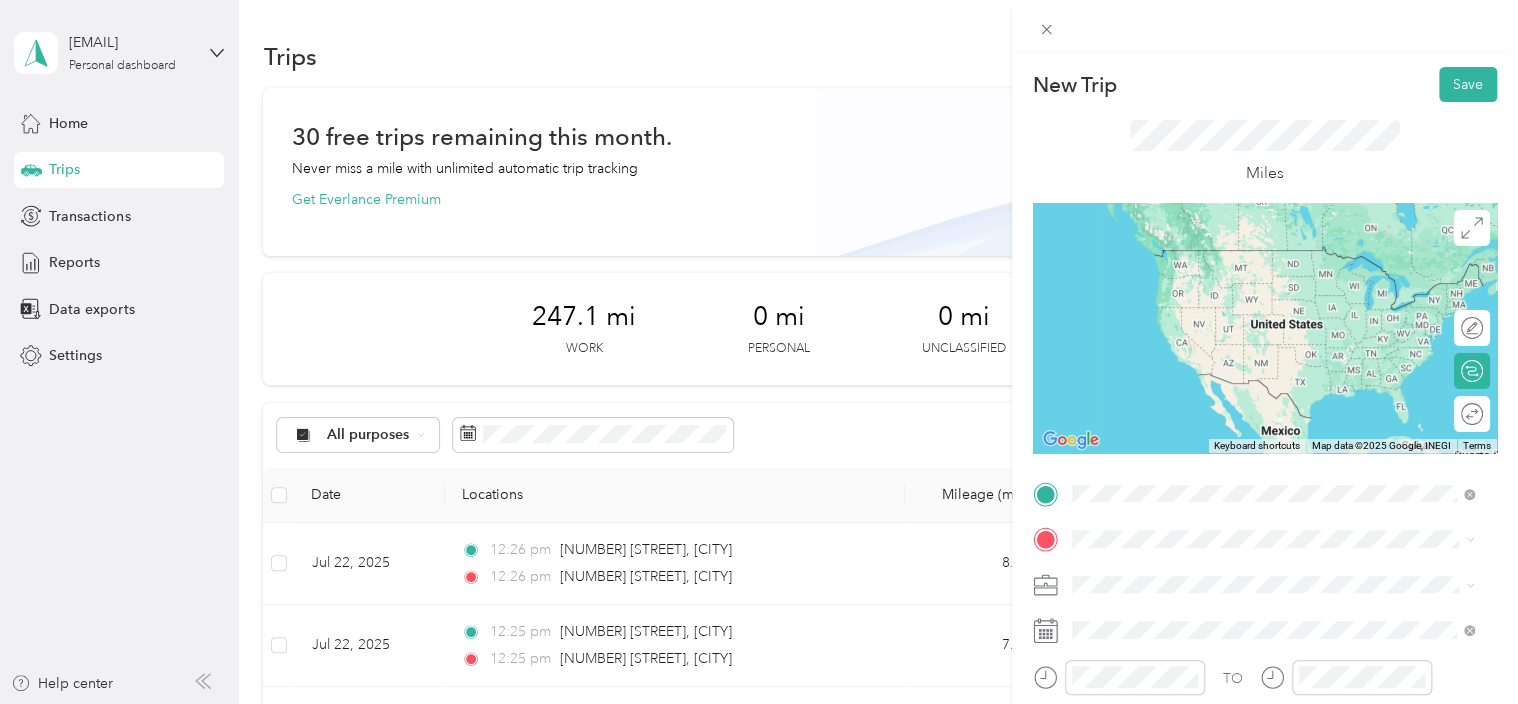click on "[NUMBER] [STREET]
[CITY], [STATE] [POSTAL_CODE], [COUNTRY]" at bounding box center (1253, 258) 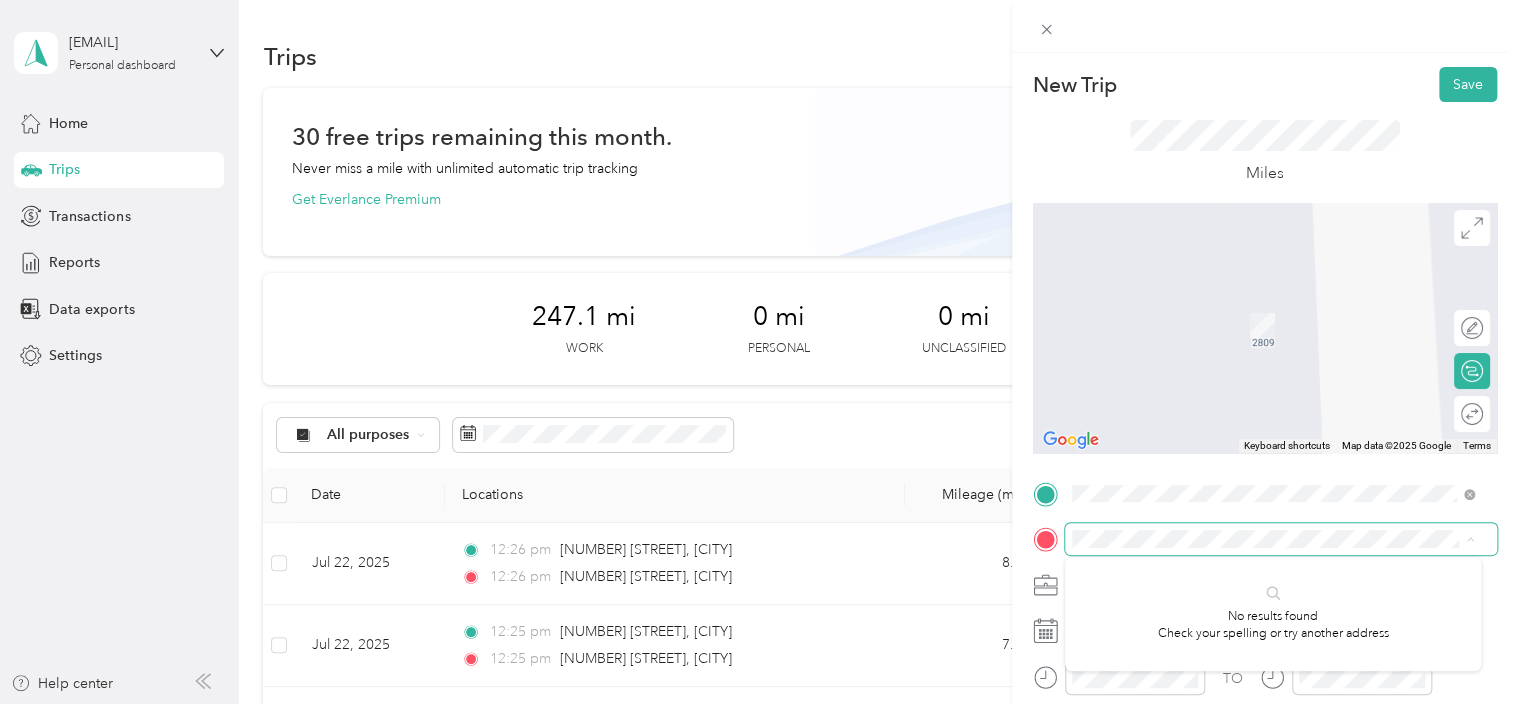 click at bounding box center [1281, 539] 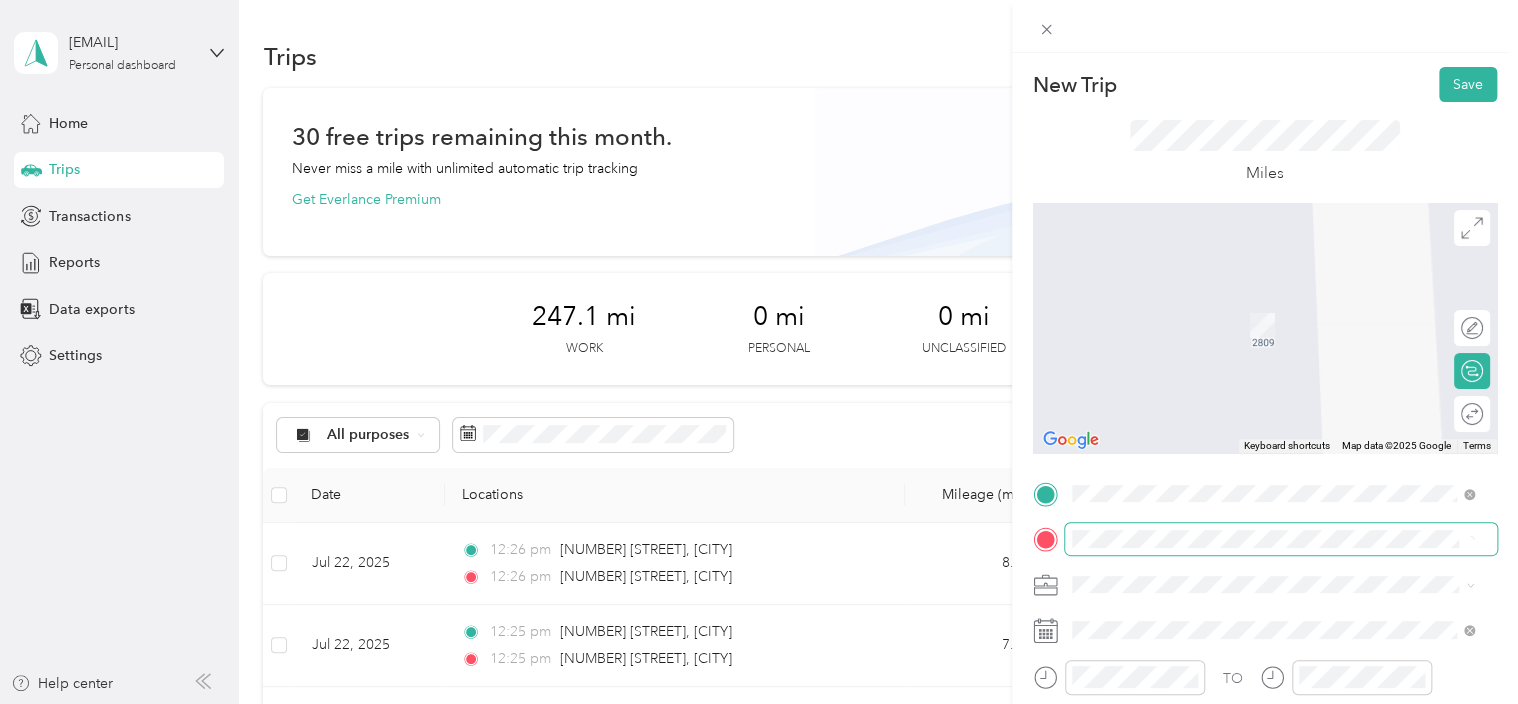 scroll, scrollTop: 0, scrollLeft: 0, axis: both 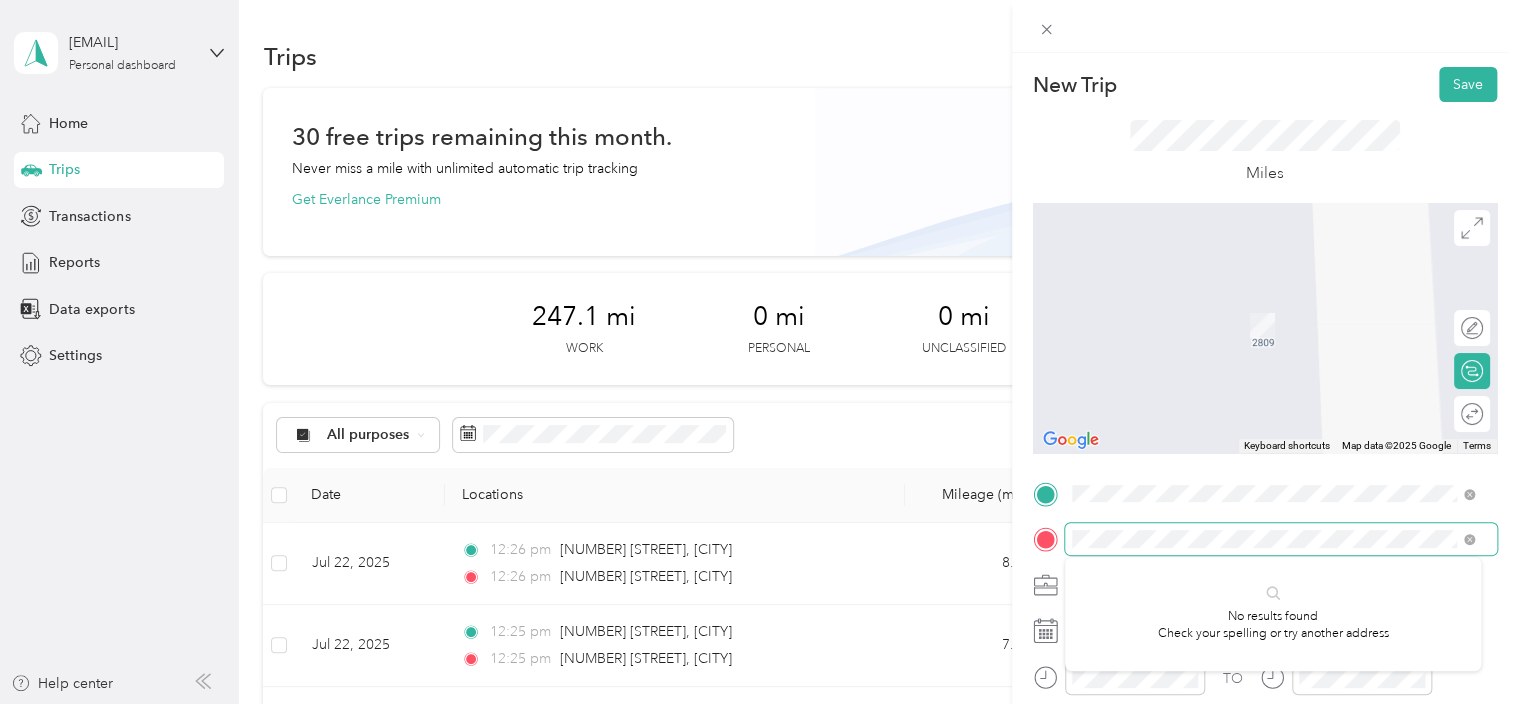 click at bounding box center (1281, 539) 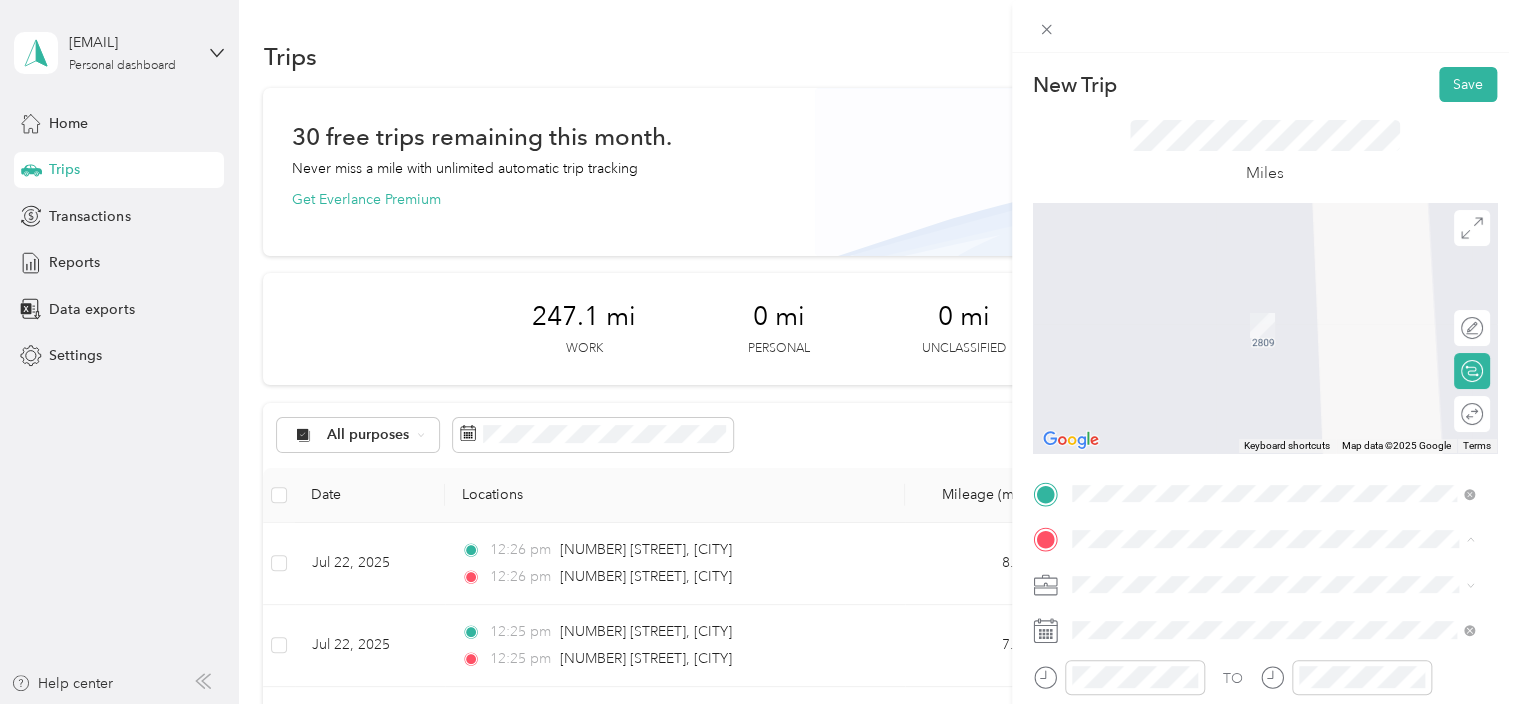 click on "[NUMBER] [STREET]
[CITY], [STATE] [POSTAL_CODE], [COUNTRY]" at bounding box center (1273, 304) 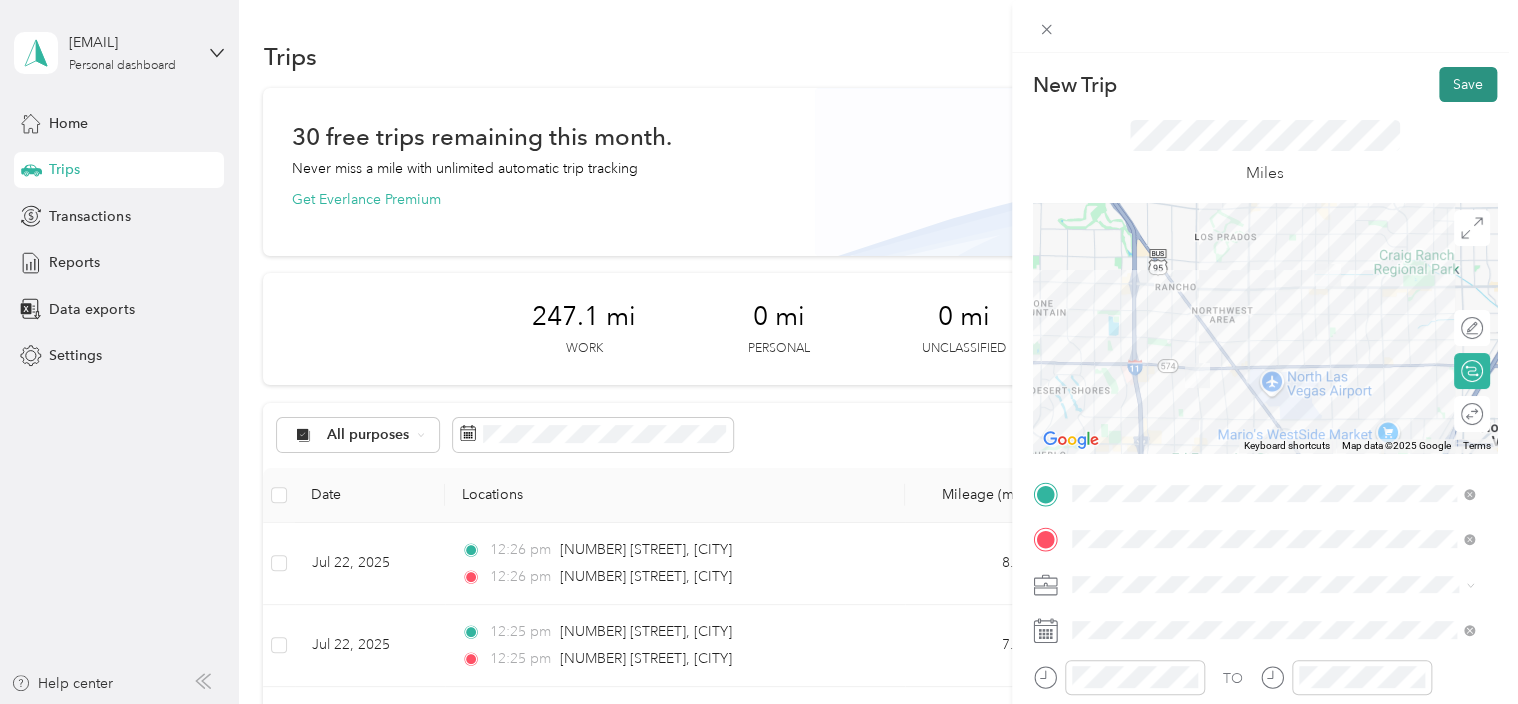 click on "Save" at bounding box center (1468, 84) 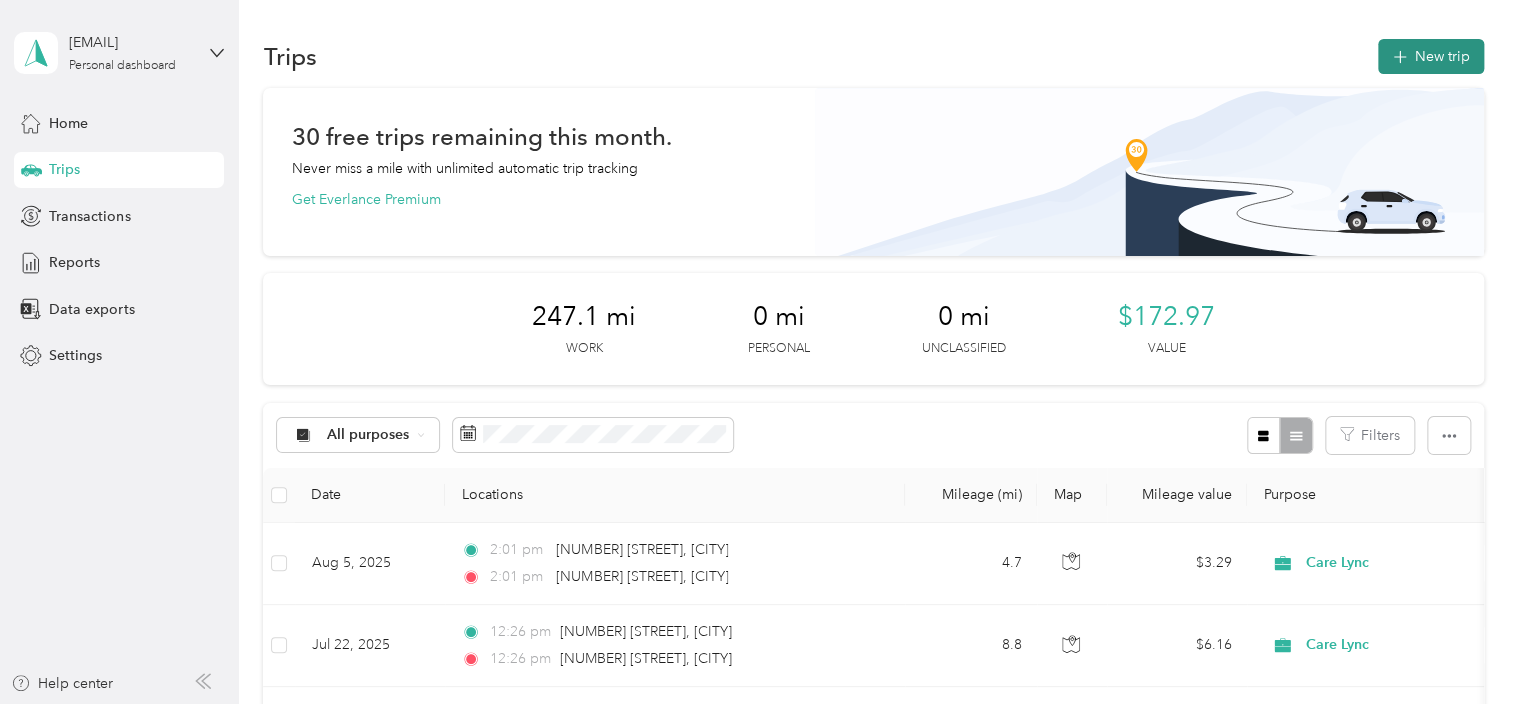 click on "New trip" at bounding box center (1431, 56) 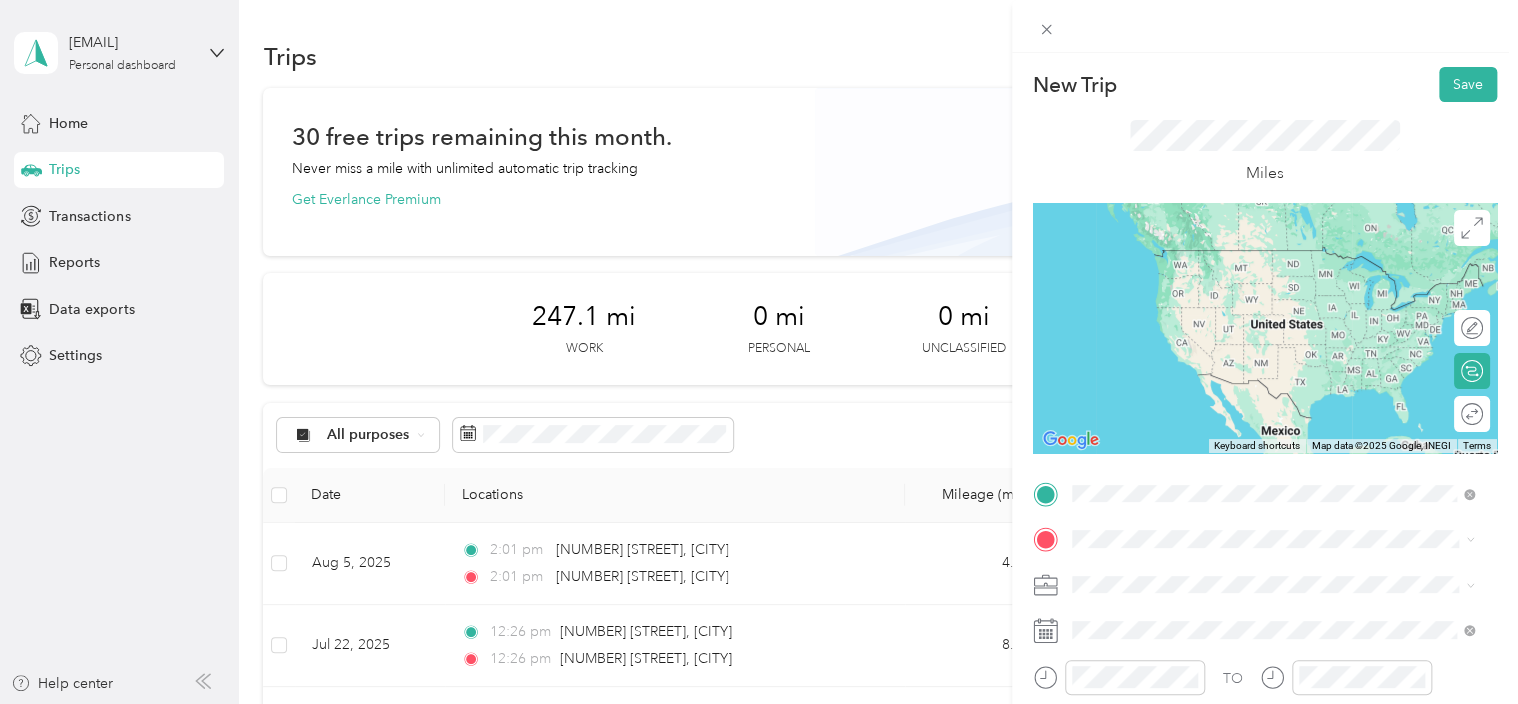 click on "[NUMBER] [STREET]
[CITY], [STATE] [POSTAL_CODE], [COUNTRY]" at bounding box center [1273, 427] 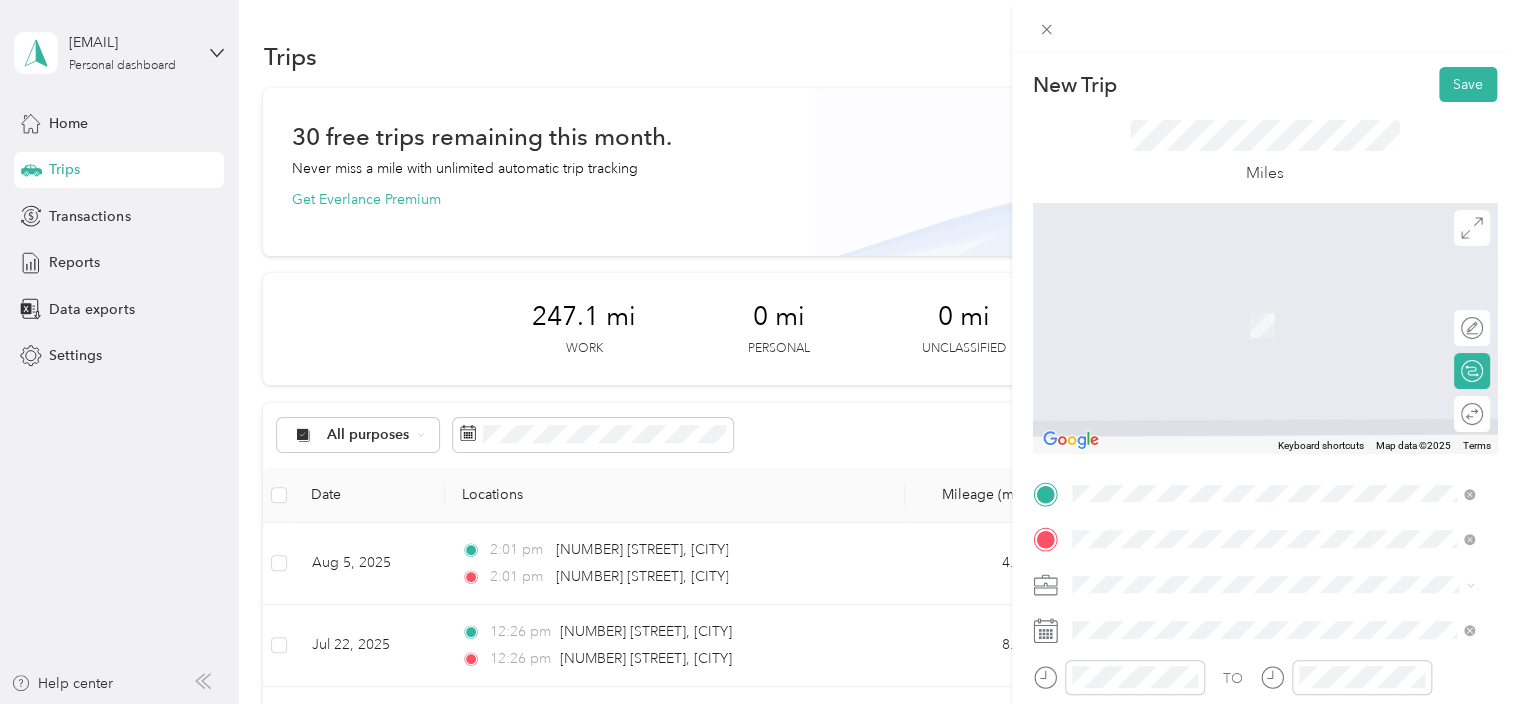 click on "[NUMBER] [STREET]
[CITY], [STATE] [POSTAL_CODE], [COUNTRY]" at bounding box center [1253, 304] 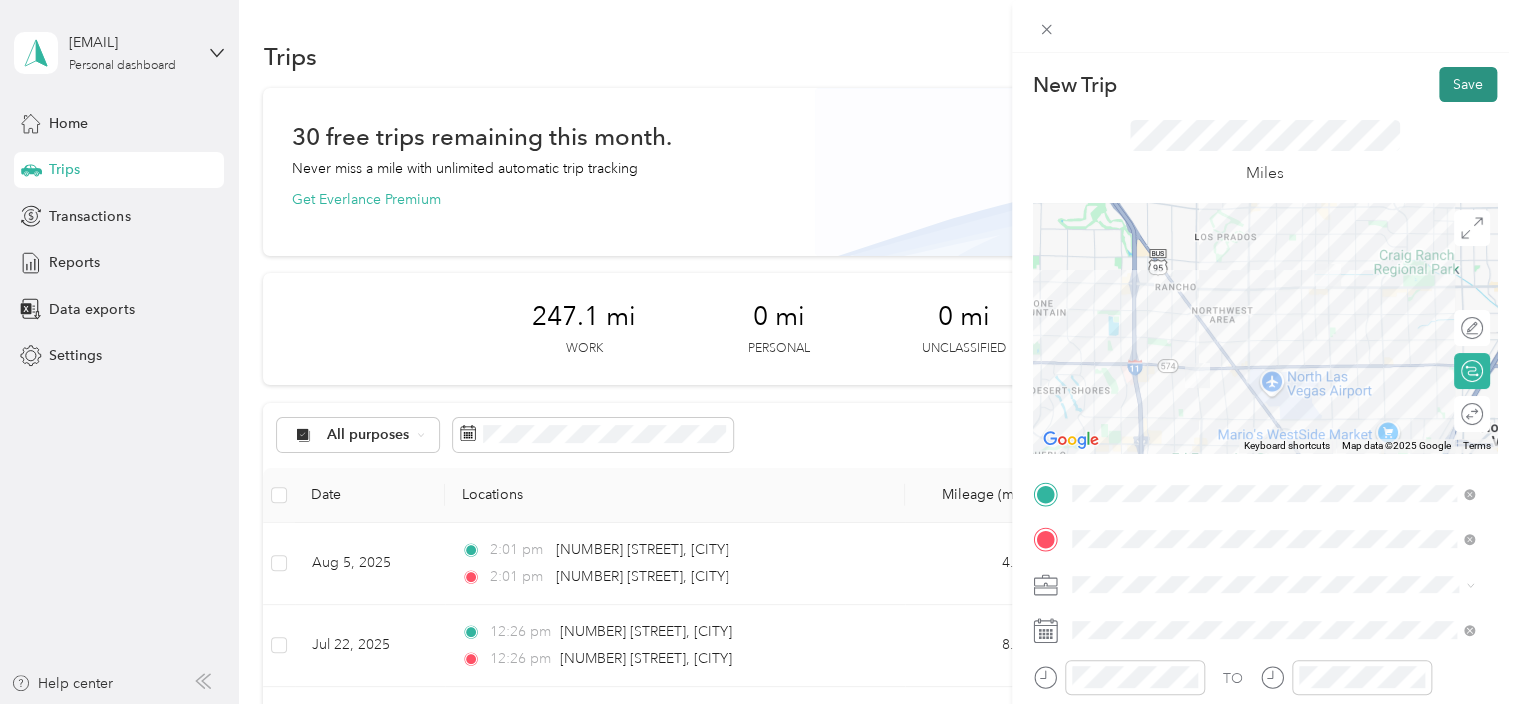 click on "Save" at bounding box center [1468, 84] 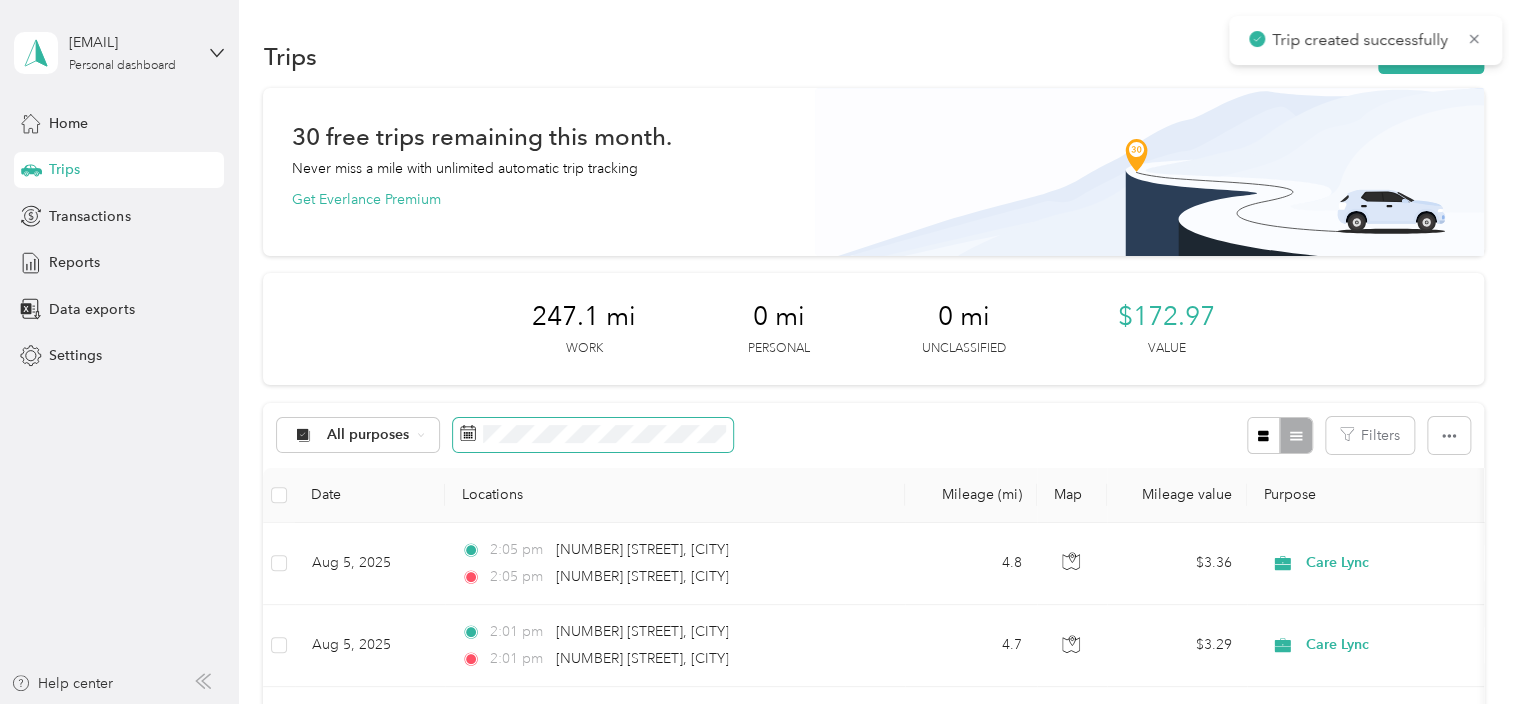 click 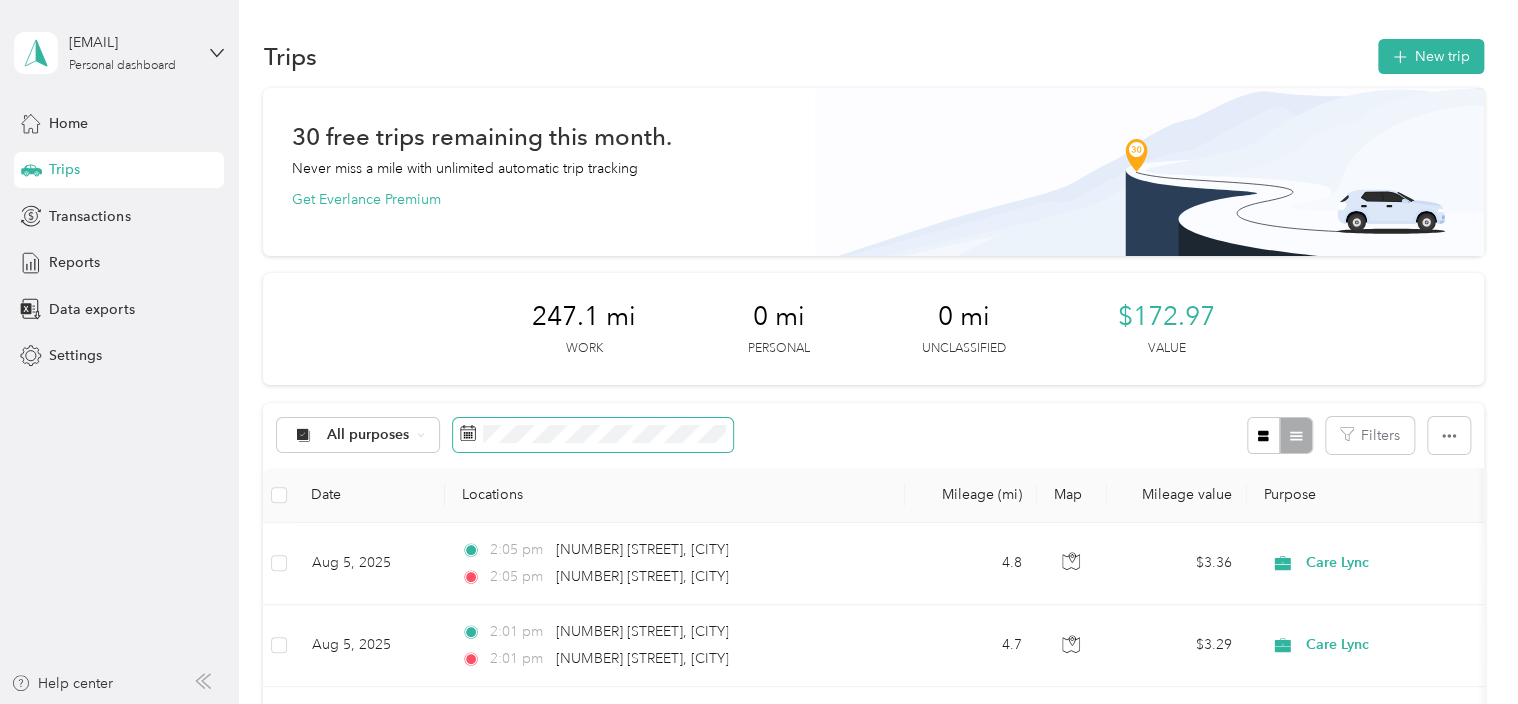 click 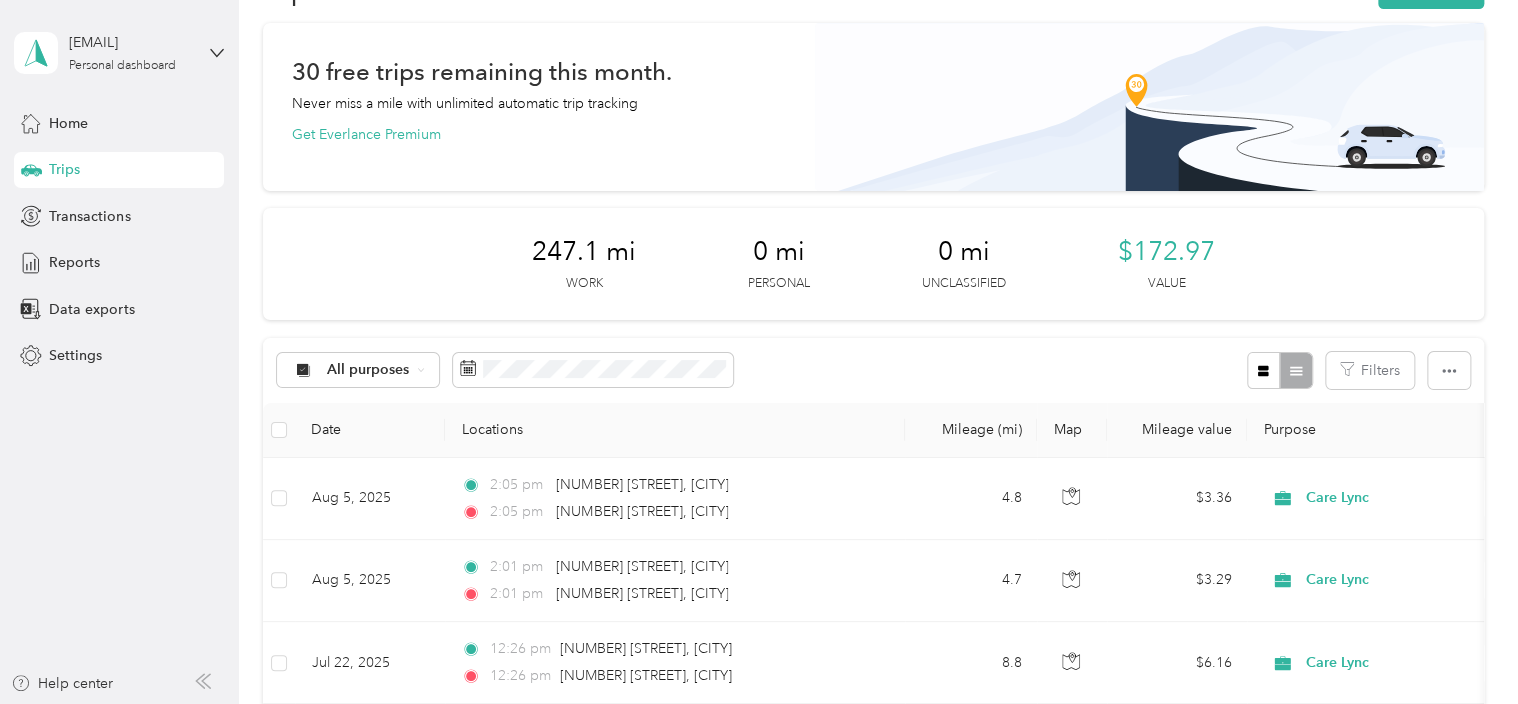 scroll, scrollTop: 100, scrollLeft: 0, axis: vertical 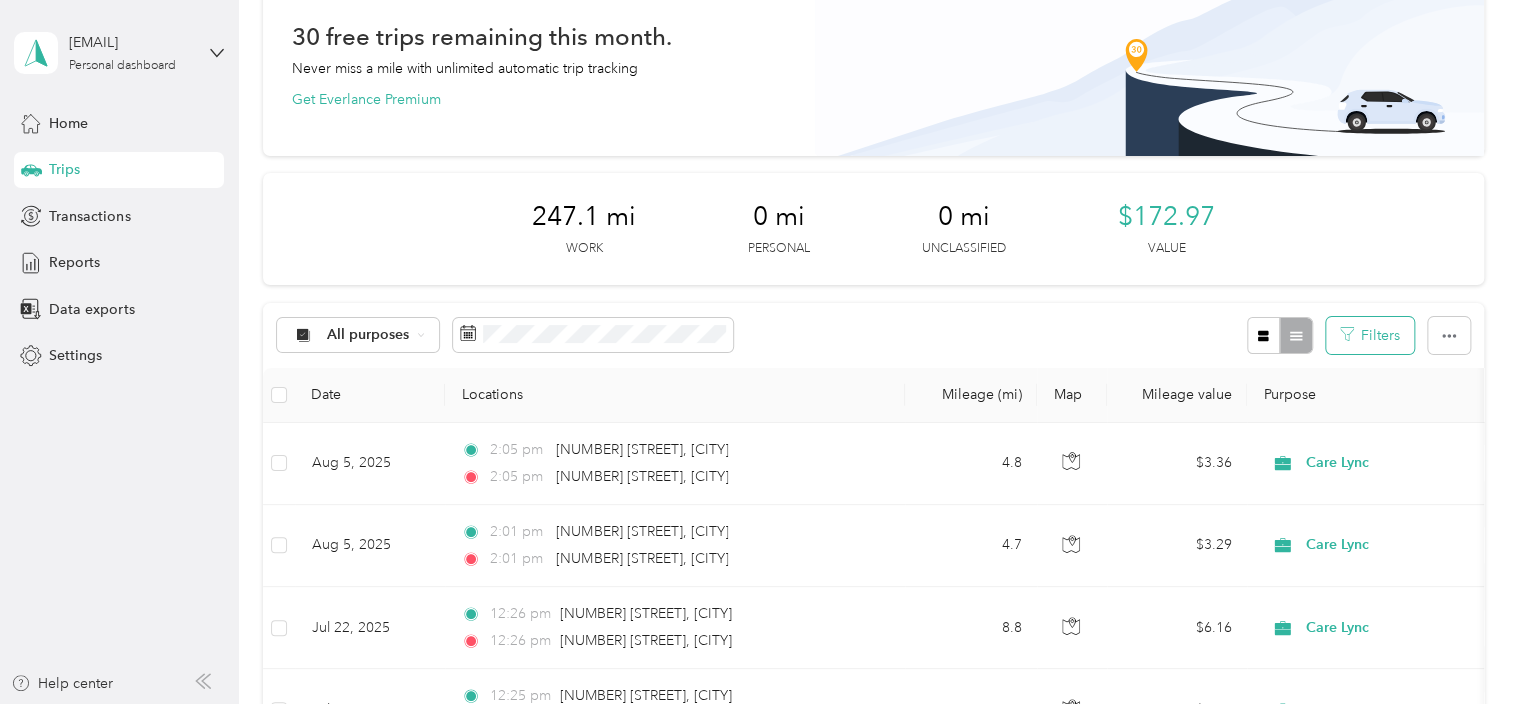 click 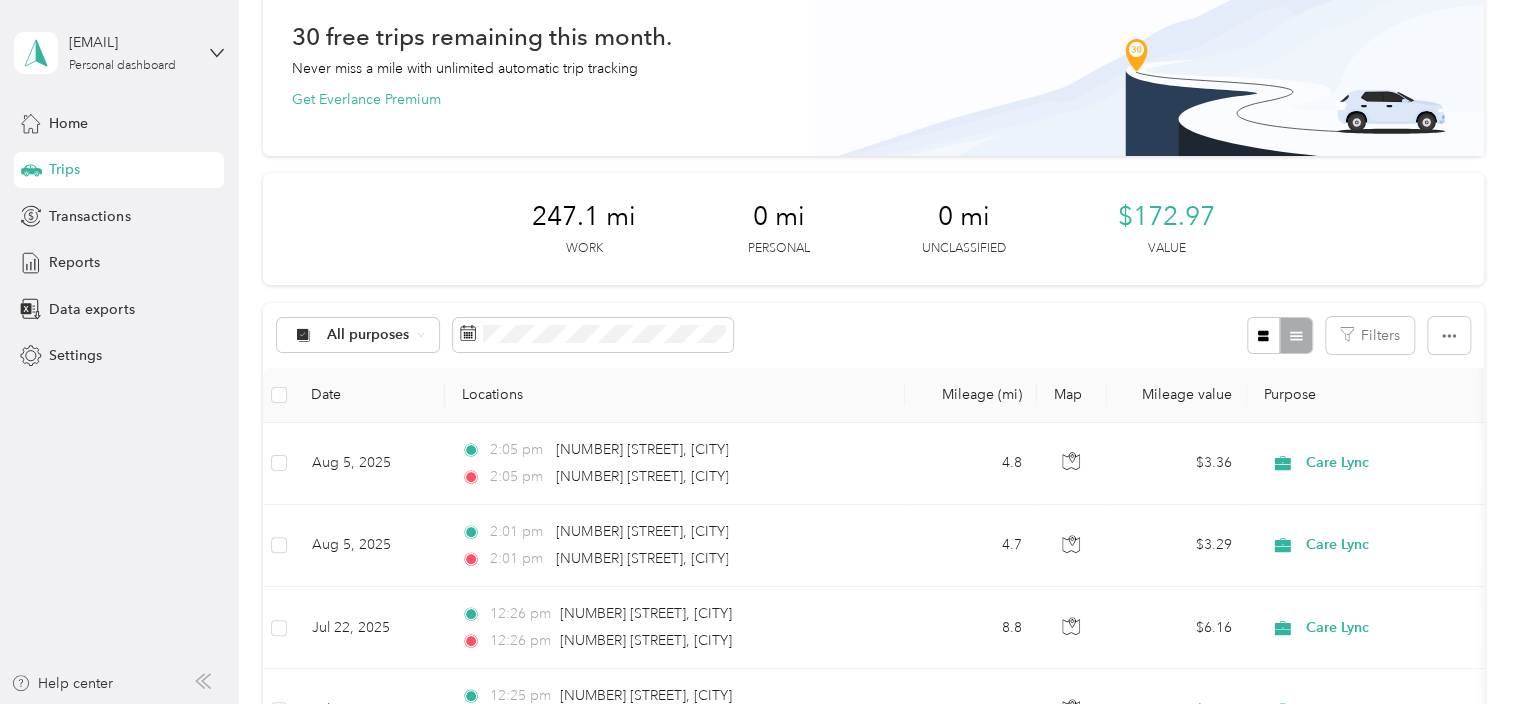 click at bounding box center (1279, 335) 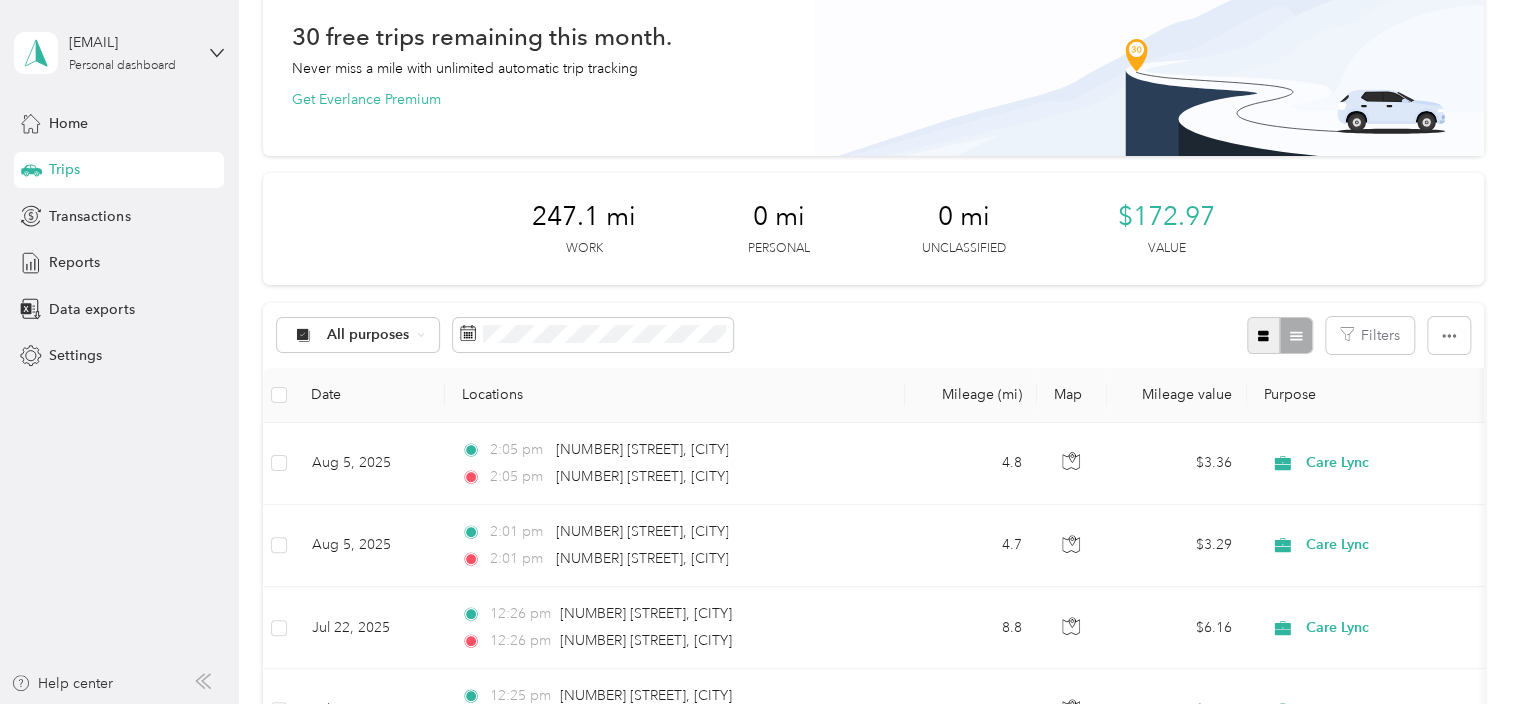 click 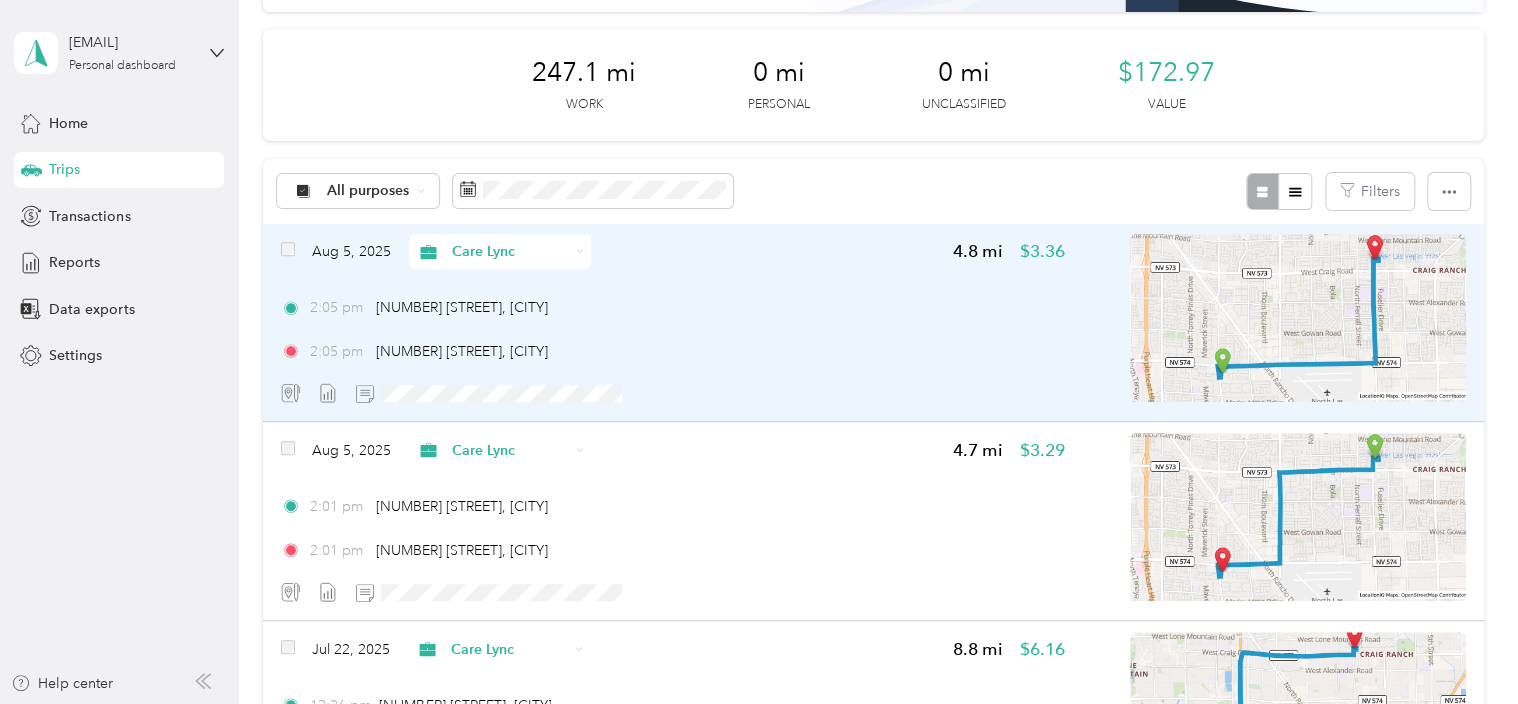 scroll, scrollTop: 200, scrollLeft: 0, axis: vertical 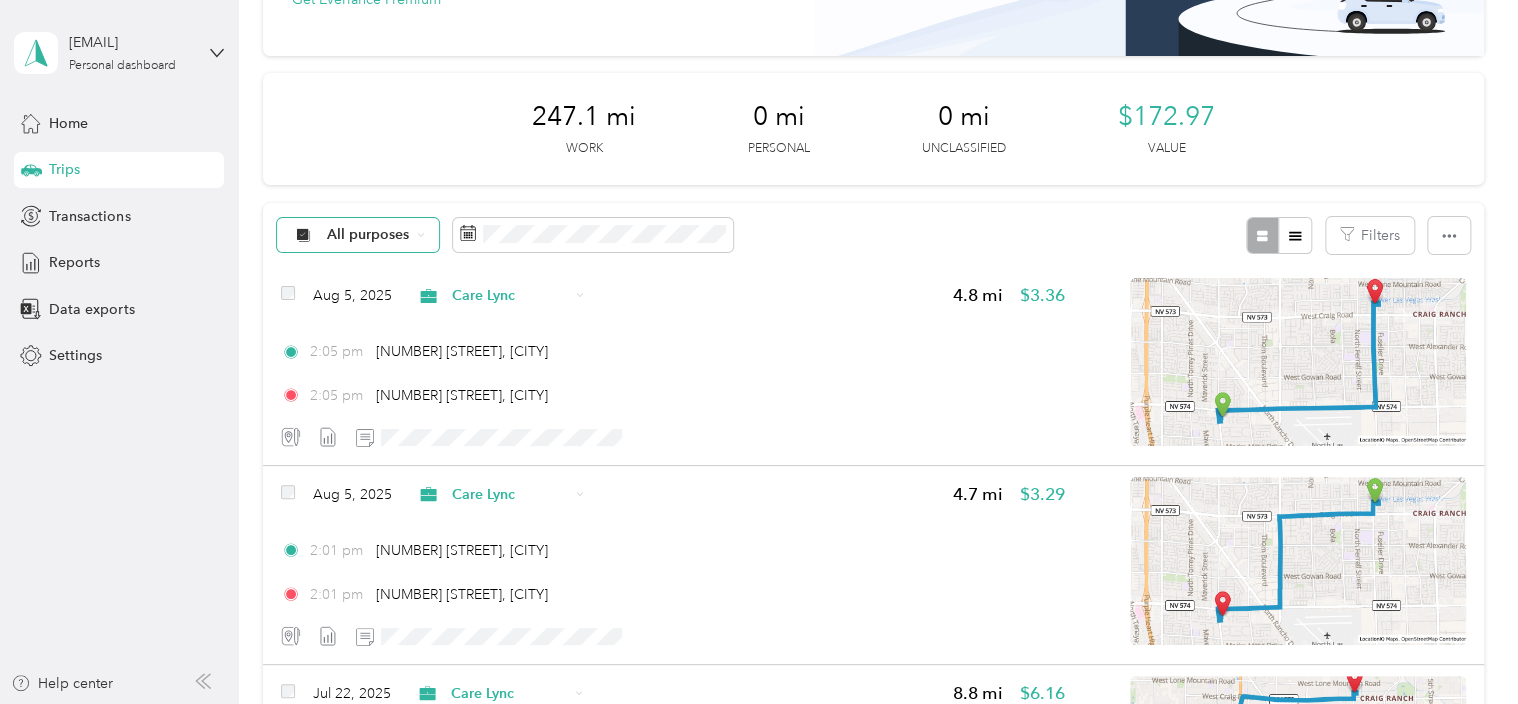 click on "All purposes" at bounding box center (368, 235) 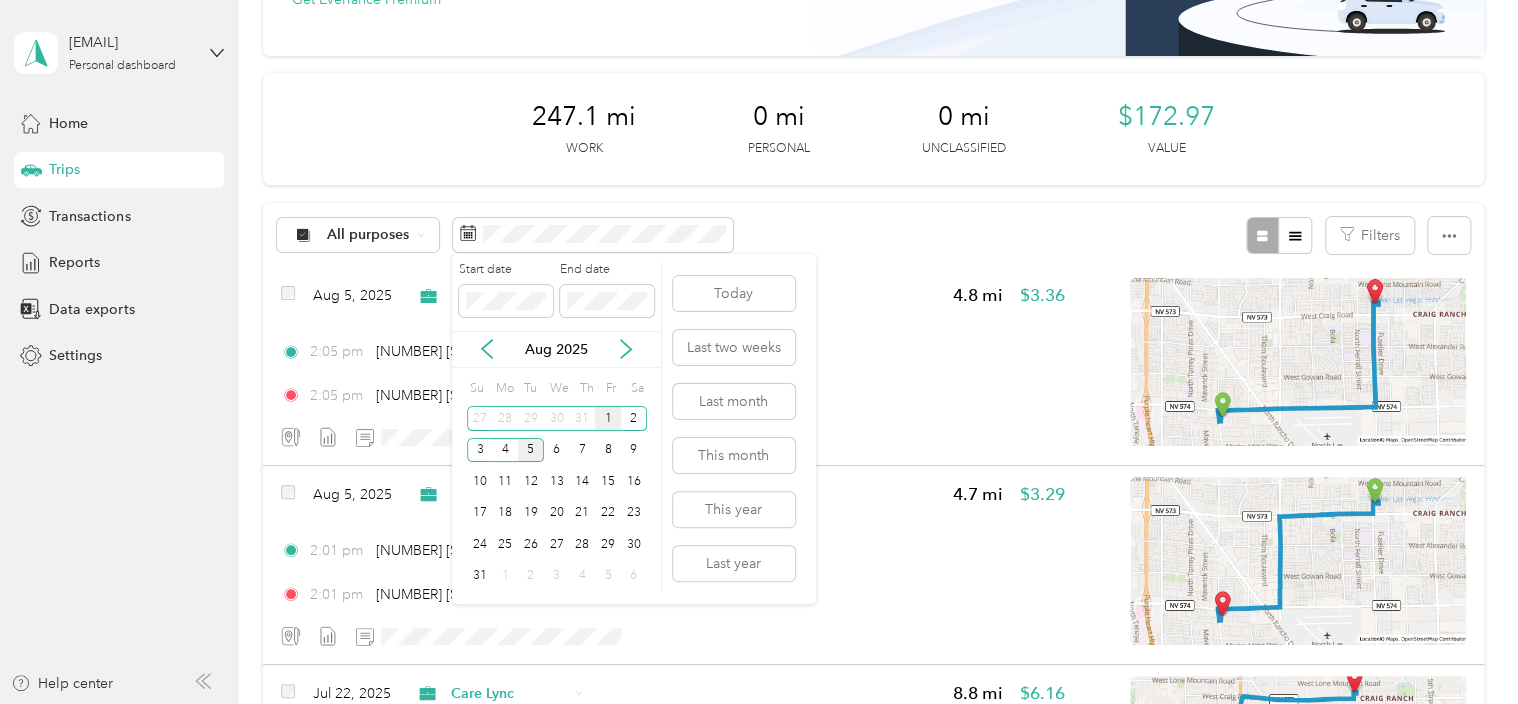click on "1" at bounding box center [608, 418] 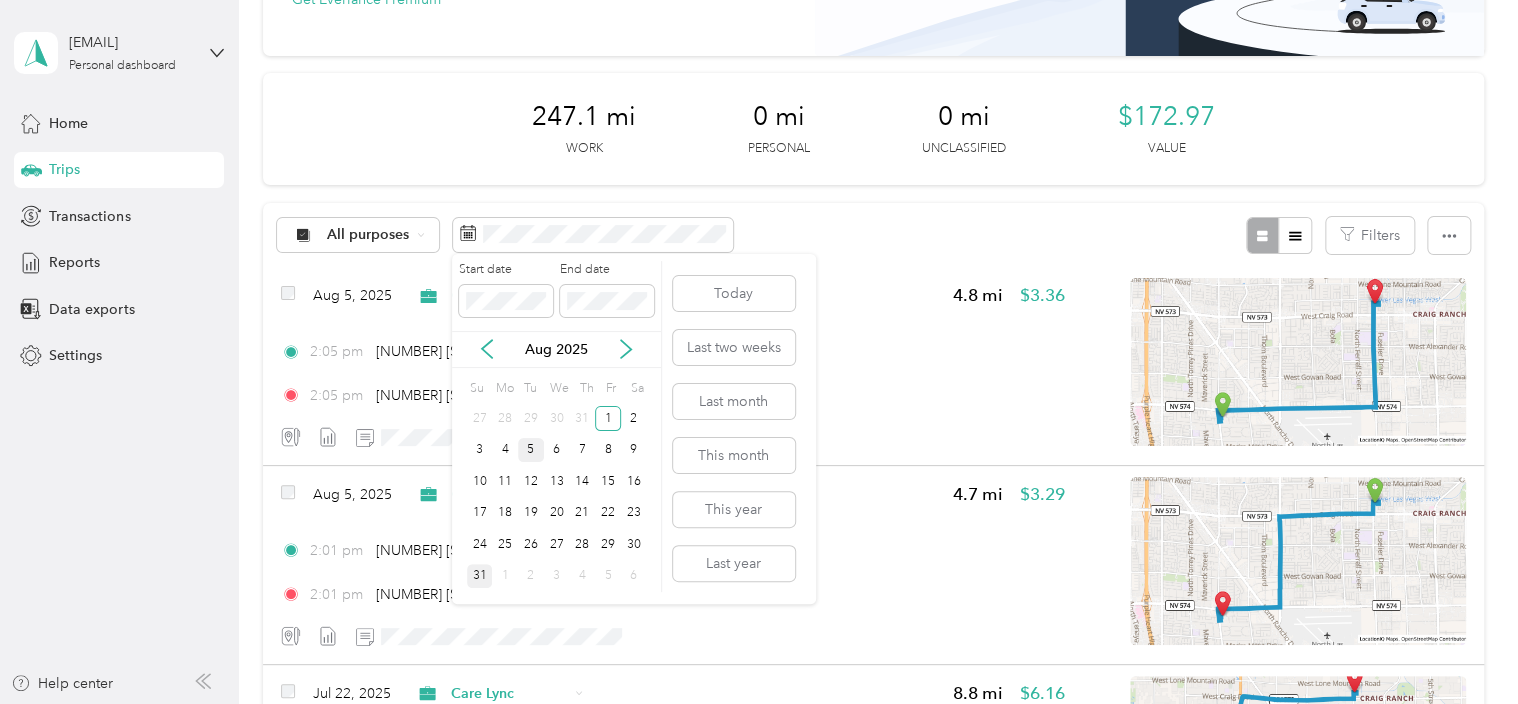 click on "31" at bounding box center (480, 576) 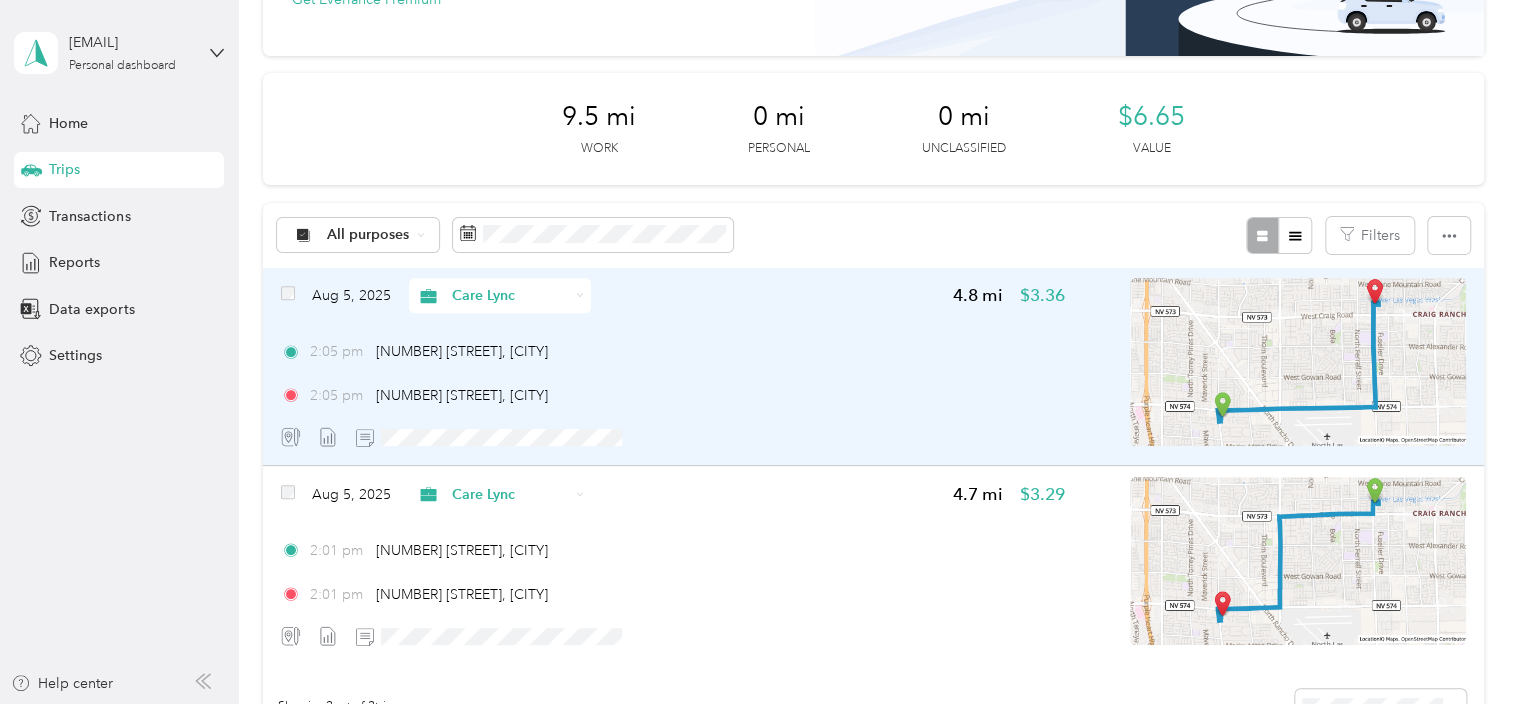 scroll, scrollTop: 0, scrollLeft: 0, axis: both 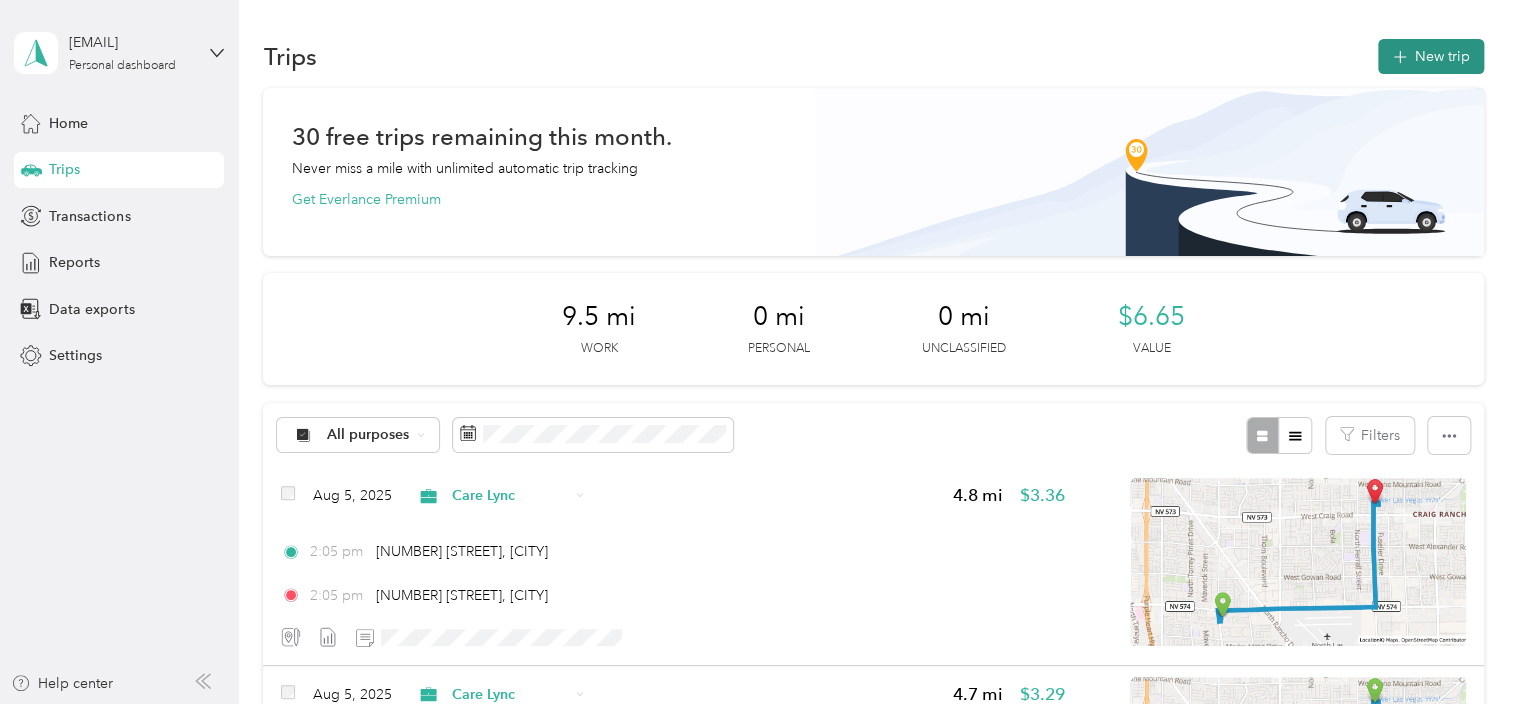 click on "New trip" at bounding box center (1431, 56) 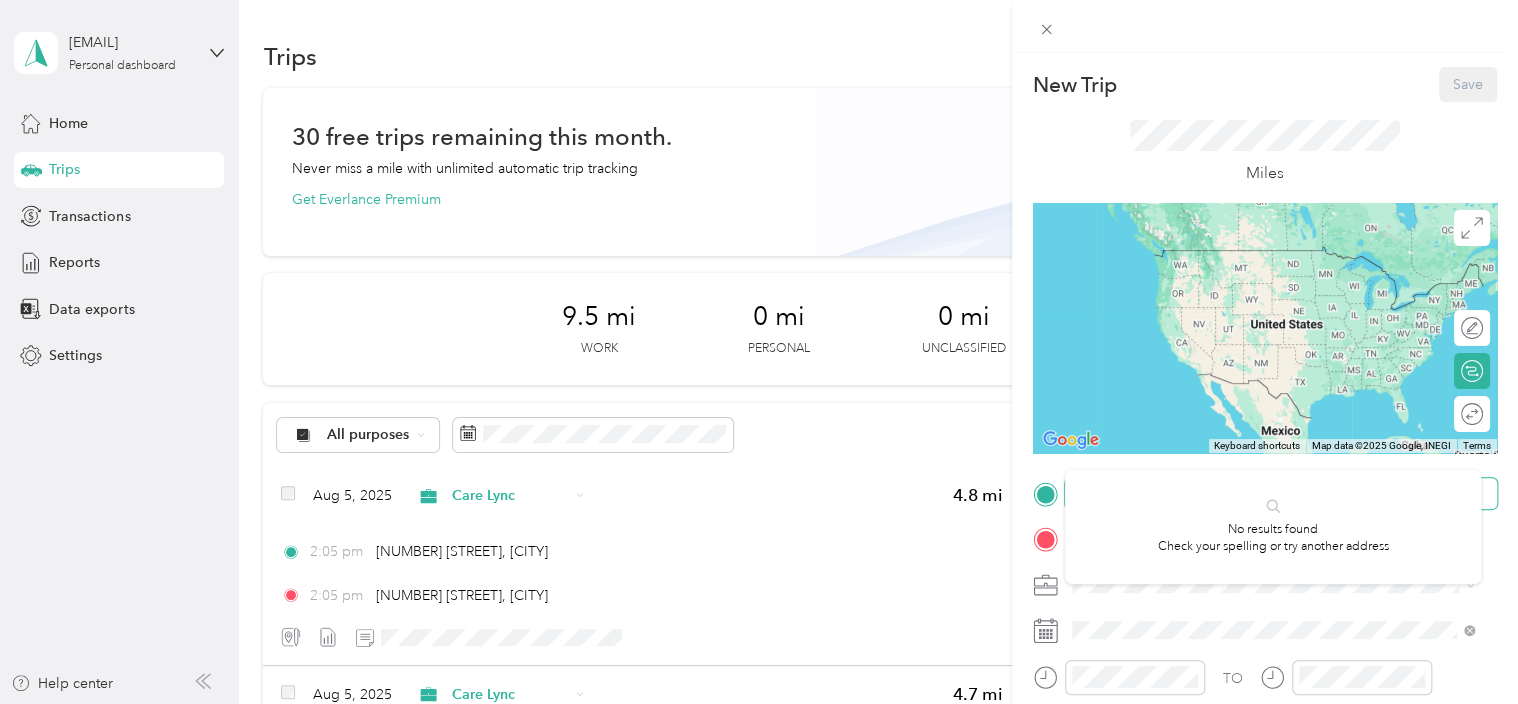 scroll, scrollTop: 100, scrollLeft: 0, axis: vertical 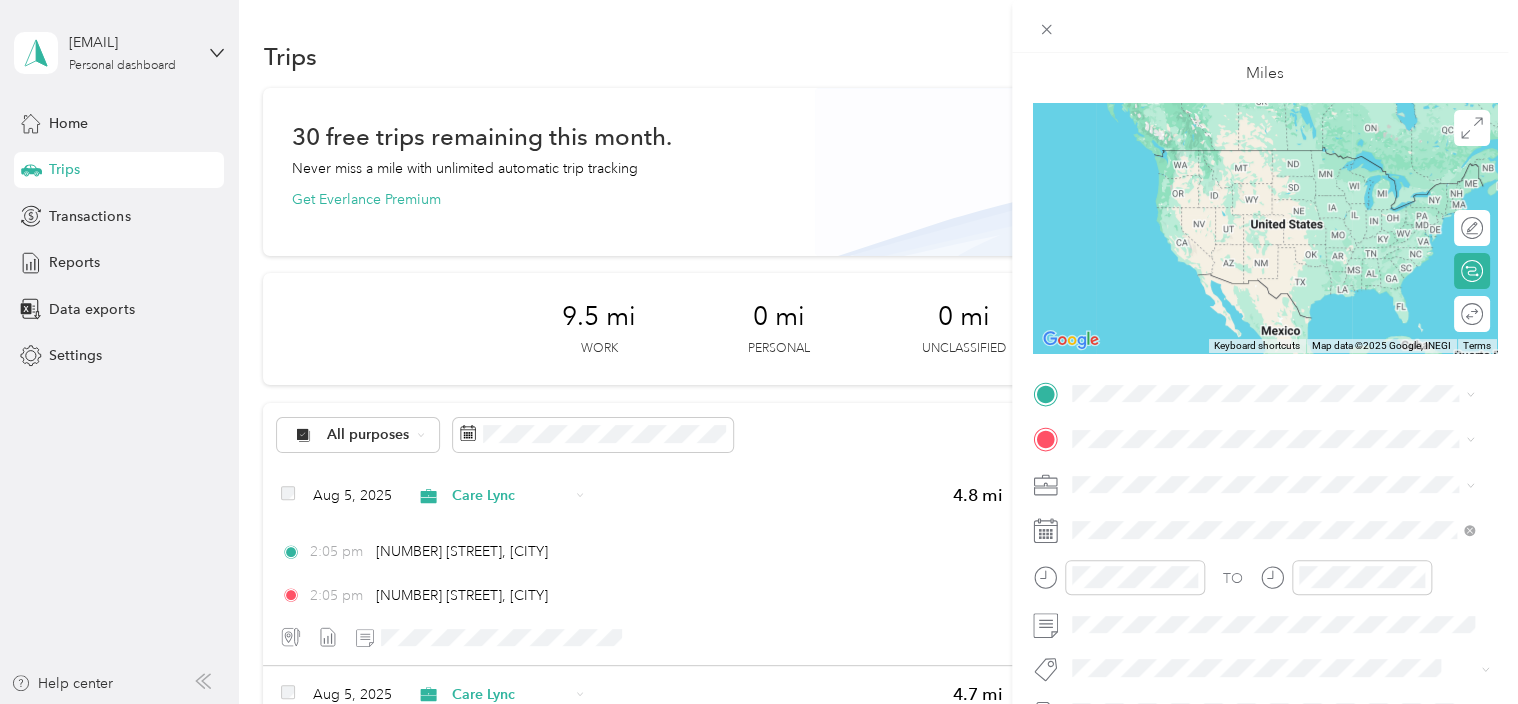 click 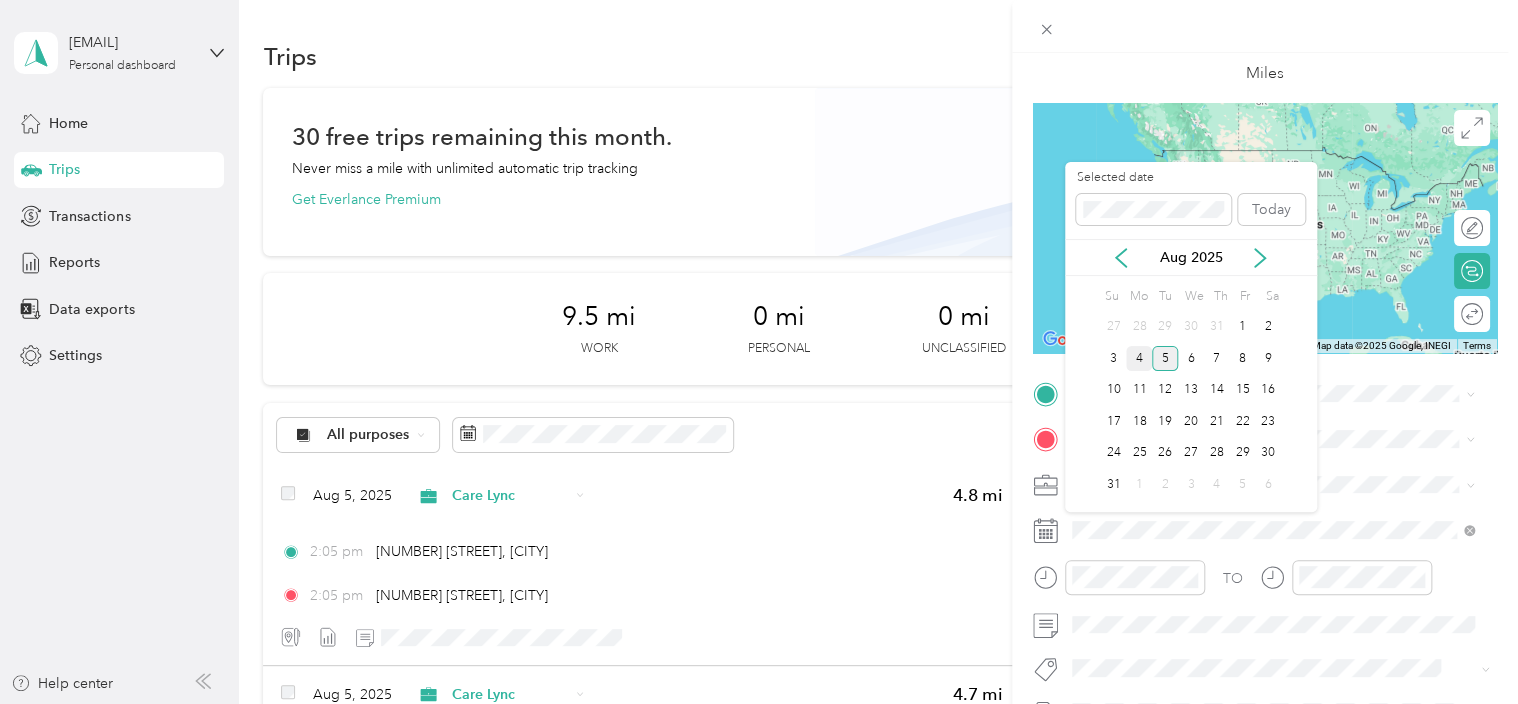 click on "4" at bounding box center [1139, 358] 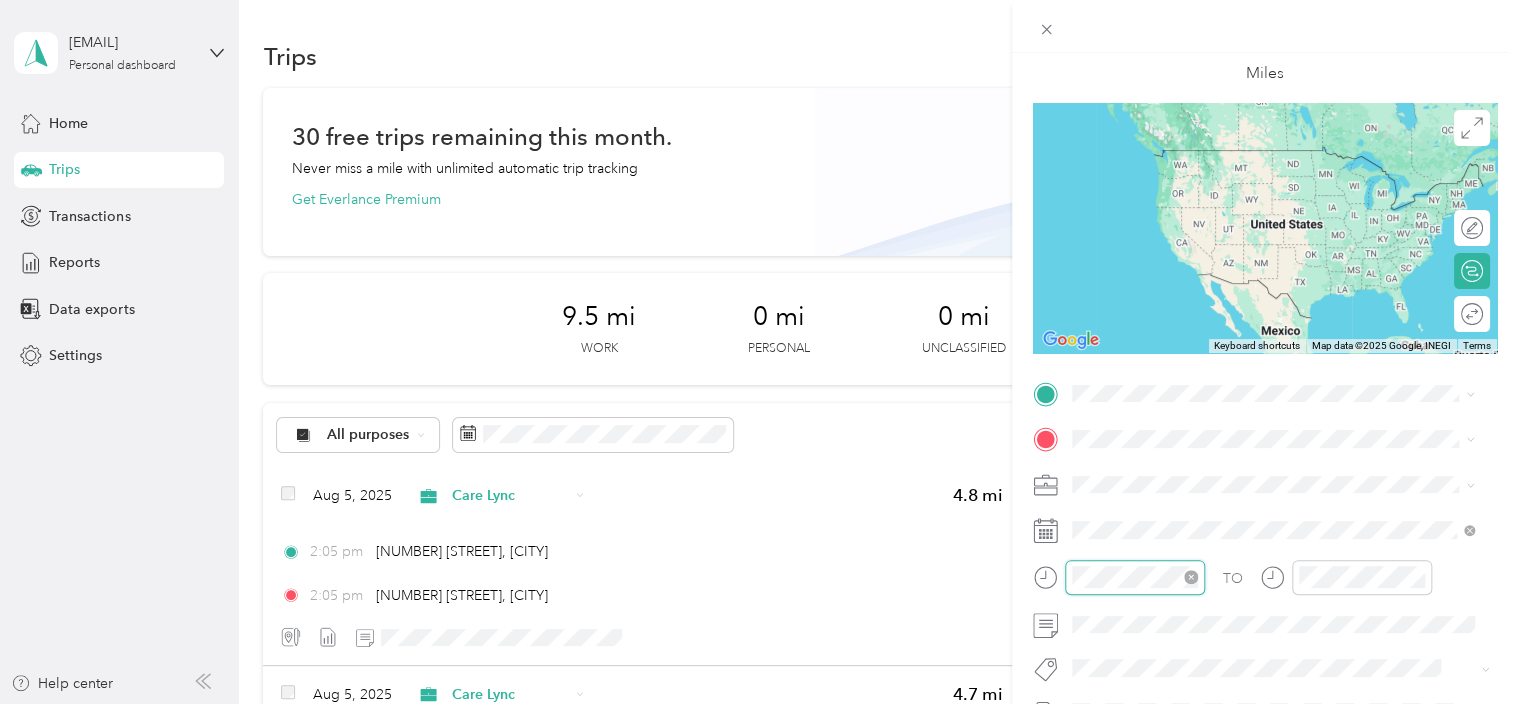 scroll, scrollTop: 56, scrollLeft: 0, axis: vertical 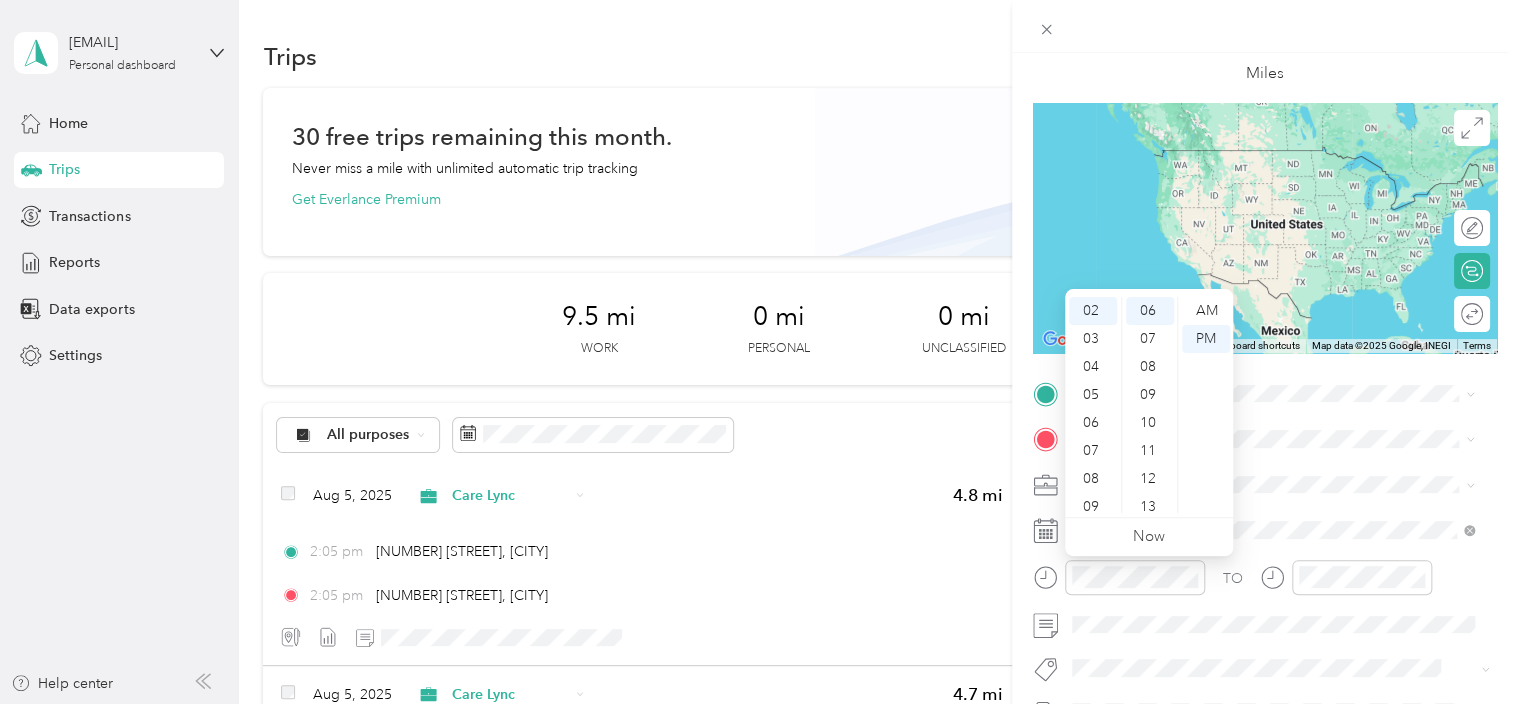 click on "TO Add photo" at bounding box center [1265, 619] 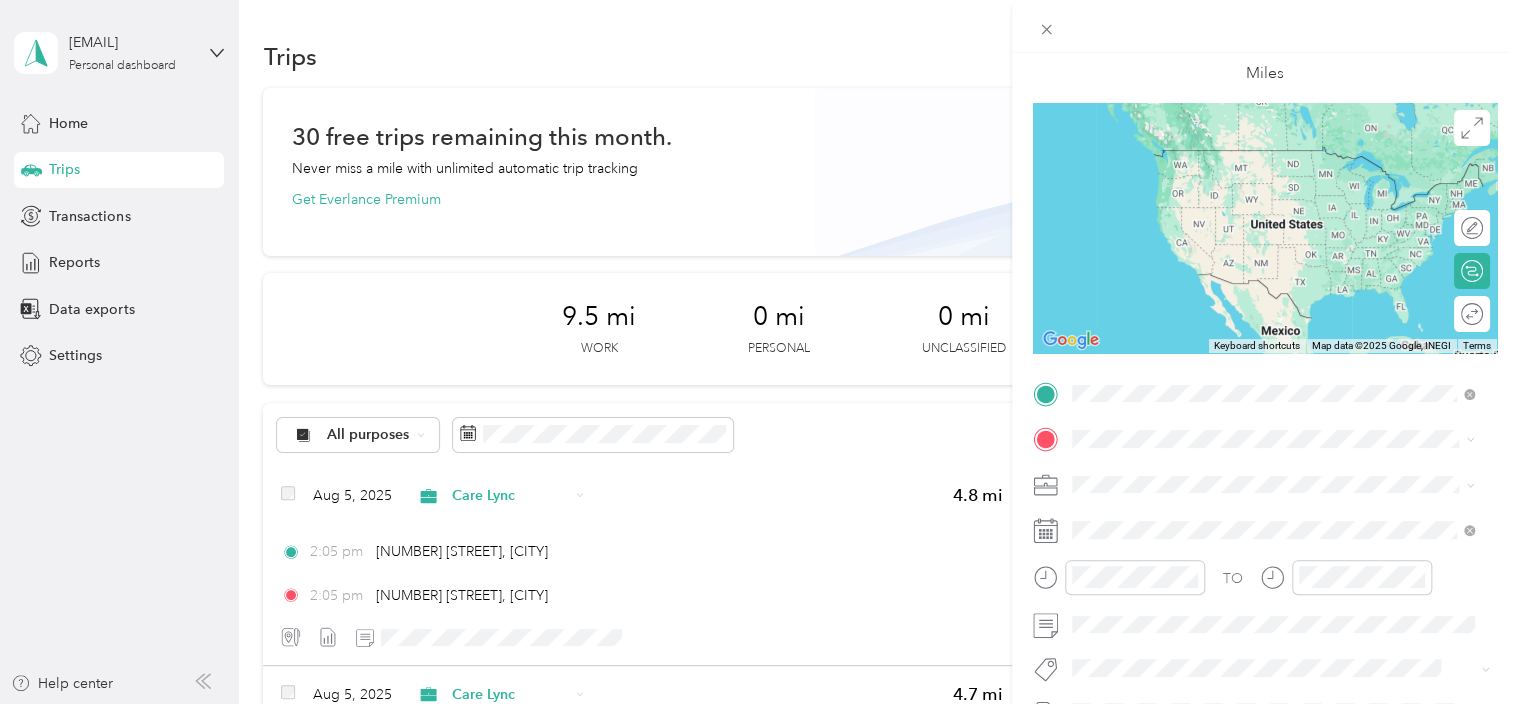 click on "[NUMBER] [STREET]
[CITY], [STATE] [POSTAL_CODE], [COUNTRY]" at bounding box center [1253, 474] 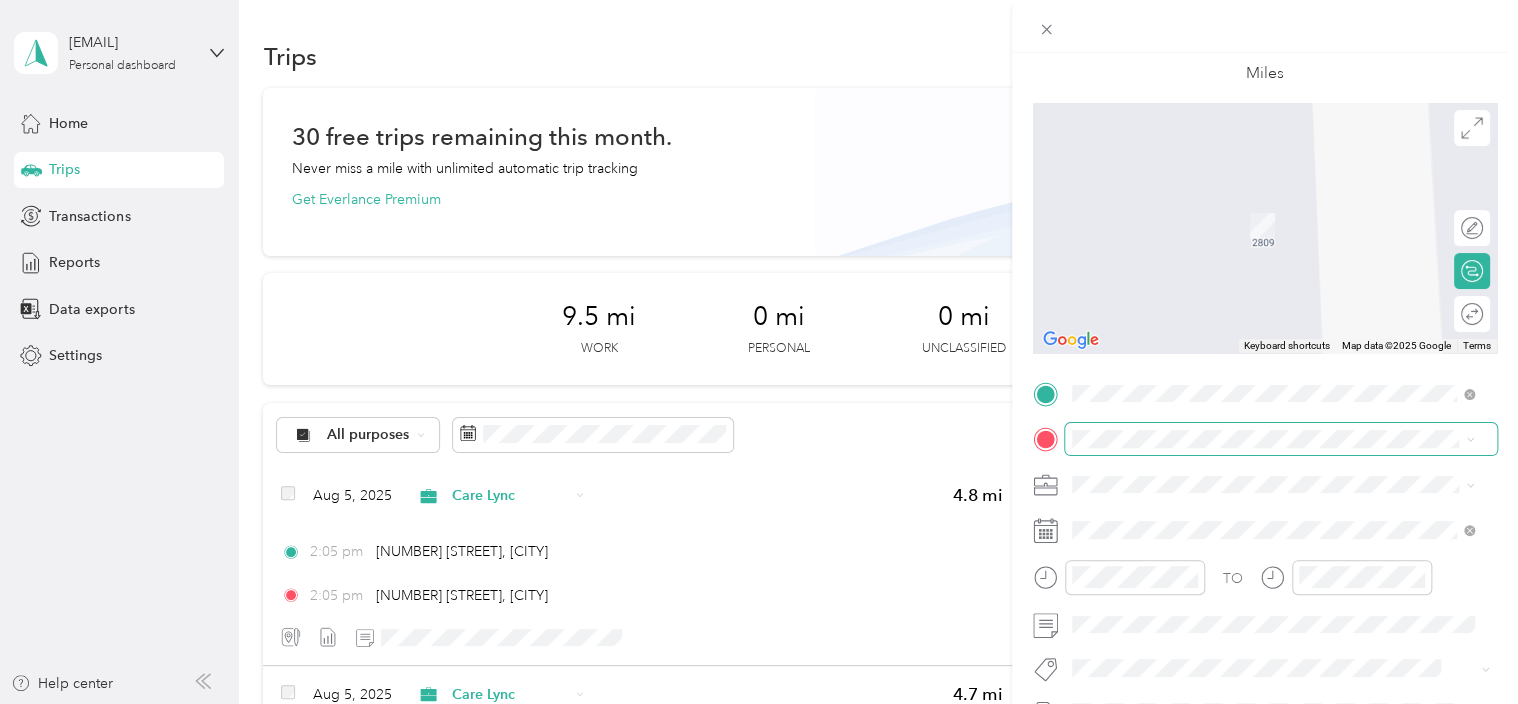 click at bounding box center [1281, 439] 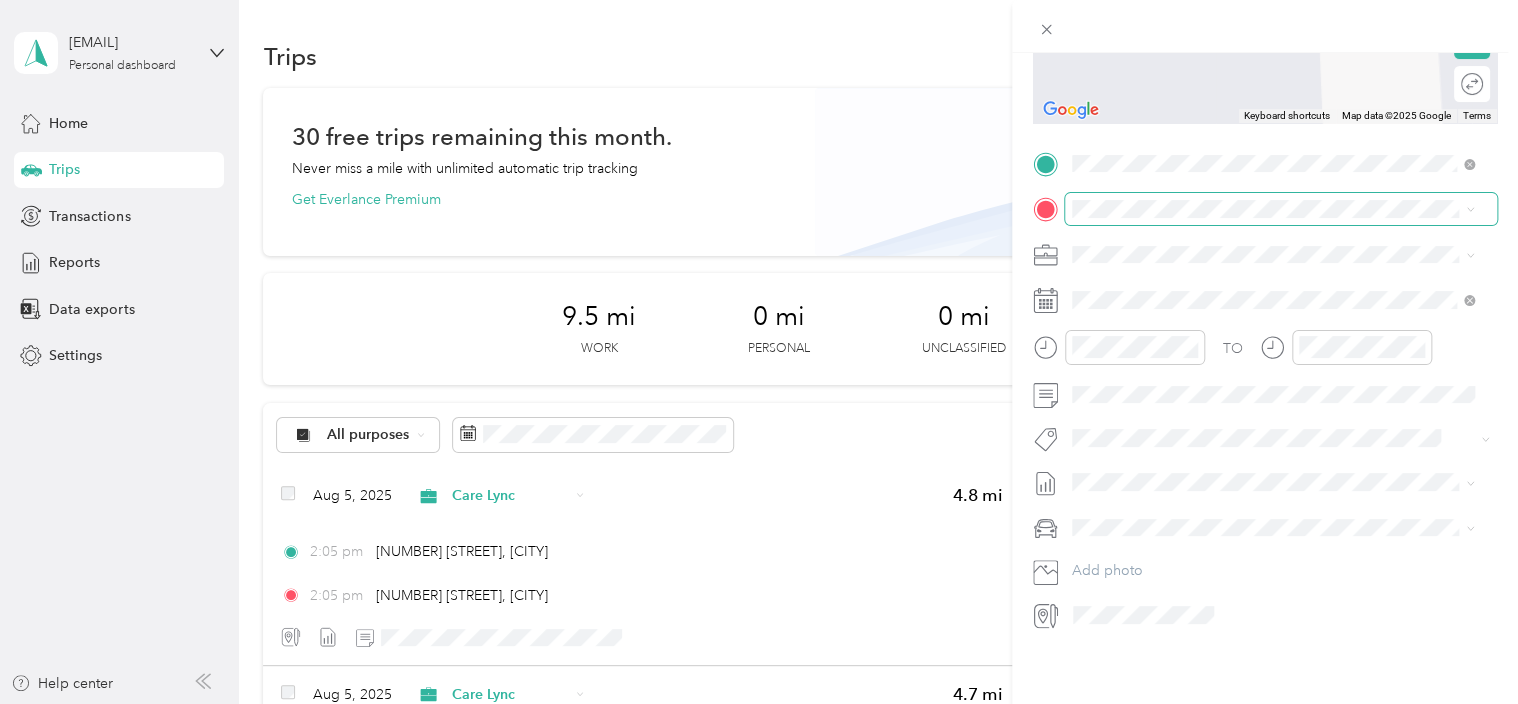 scroll, scrollTop: 344, scrollLeft: 0, axis: vertical 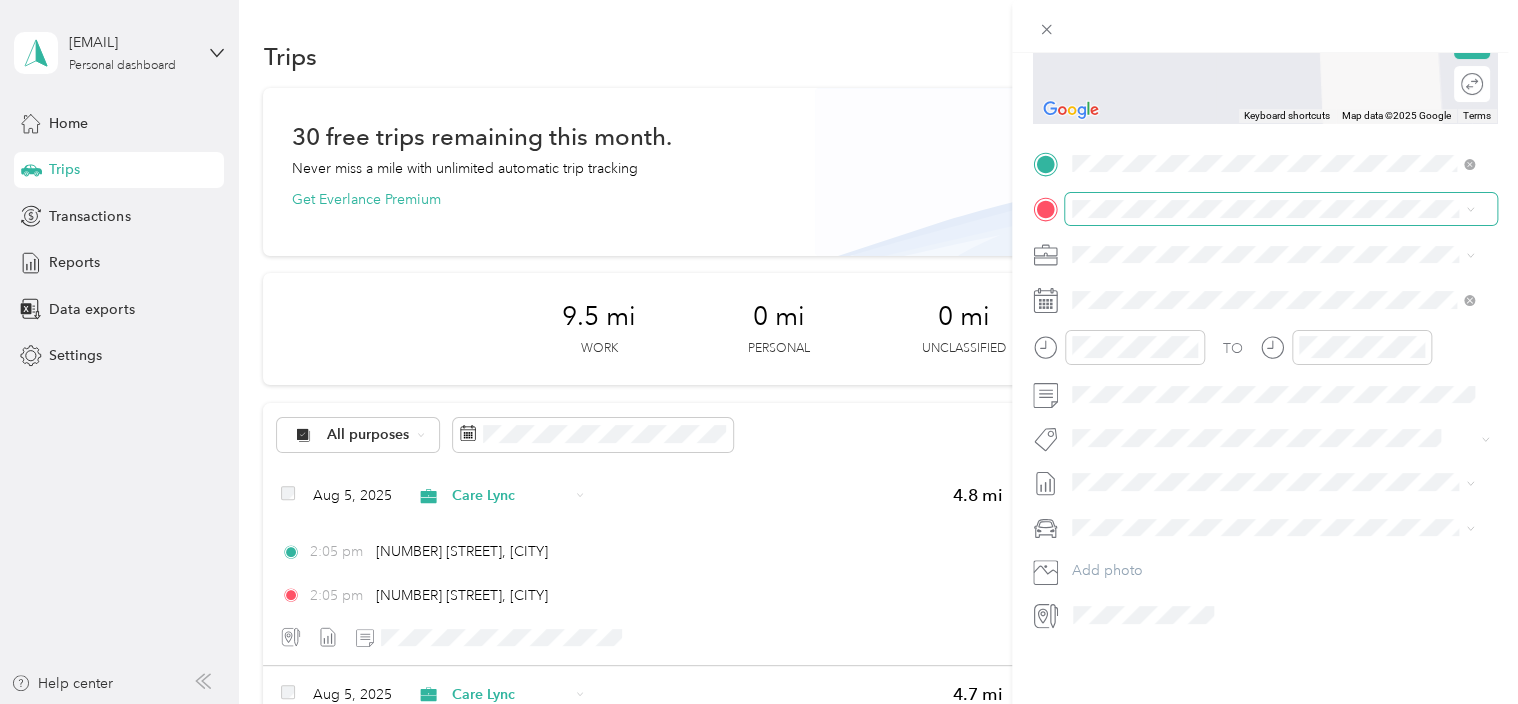 click on "[NUMBER] [STREET]
[CITY], [STATE] [POSTAL_CODE], [COUNTRY]" at bounding box center [754, 704] 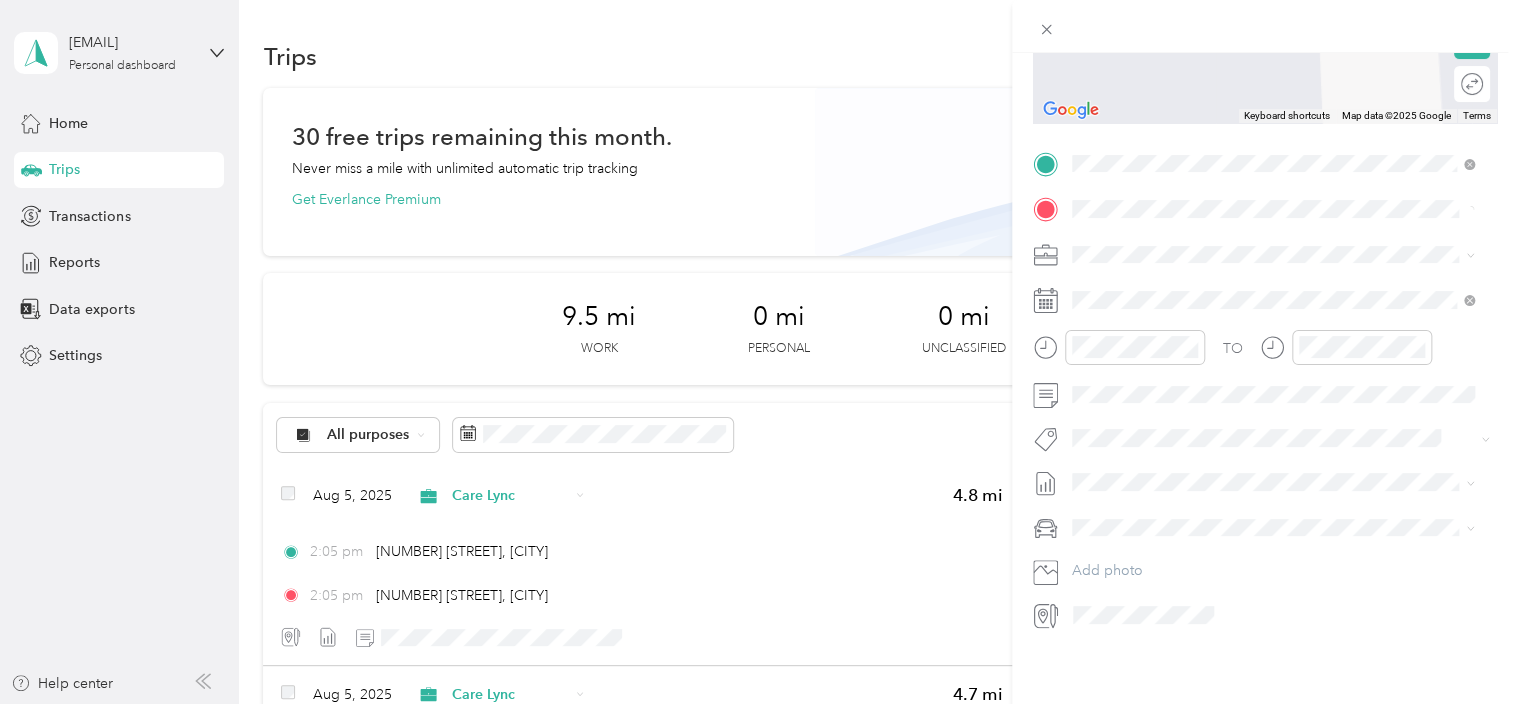 click on "No results found Check your spelling or try another address" at bounding box center [1273, 269] 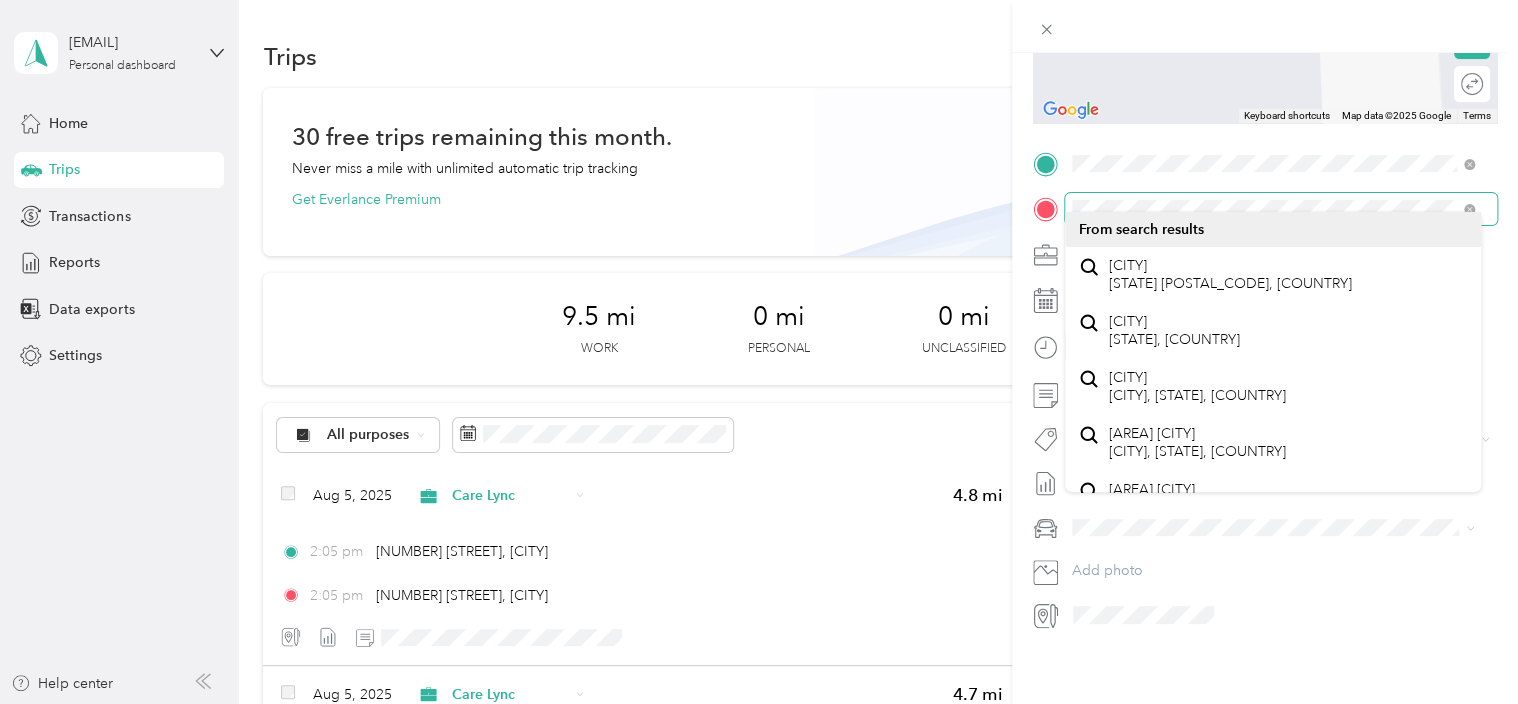 scroll, scrollTop: 0, scrollLeft: 0, axis: both 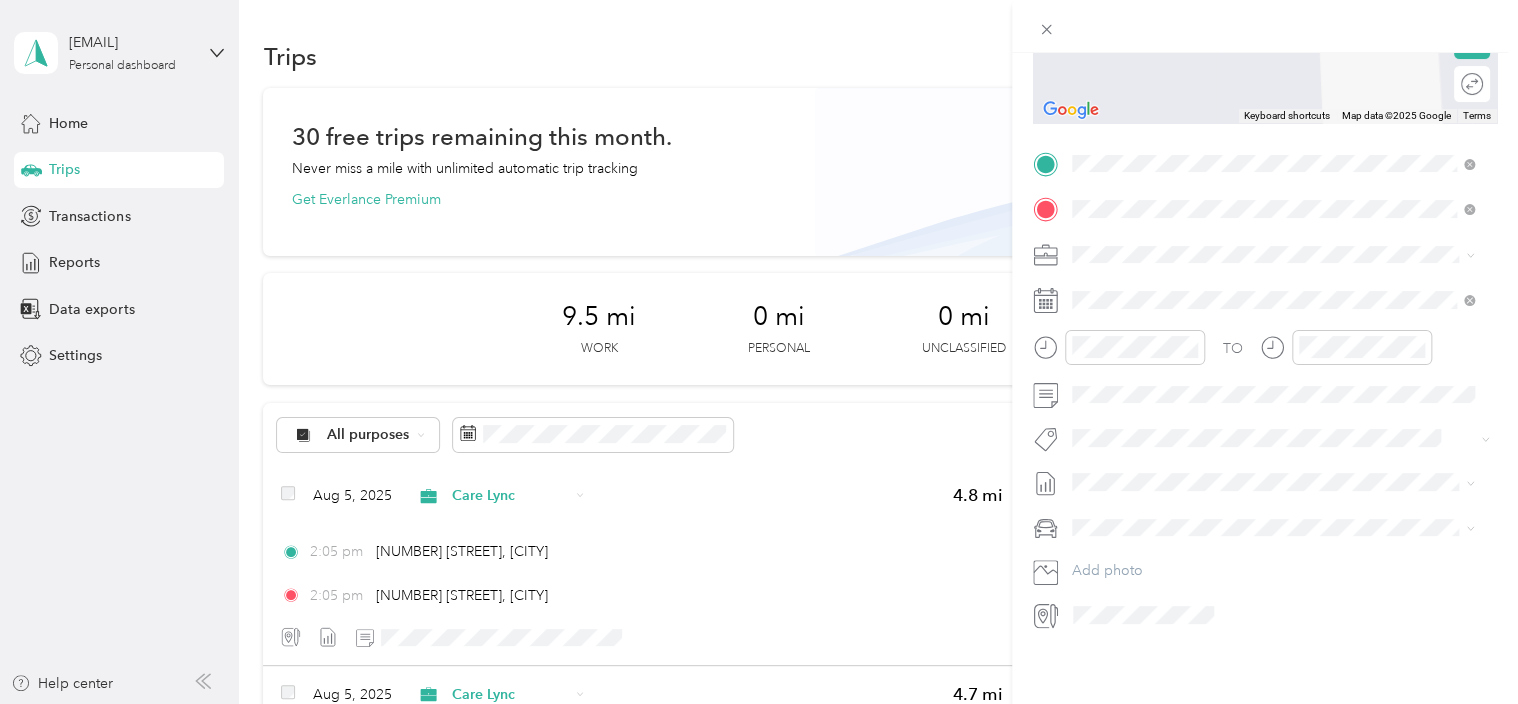 click on "[STREET]
[CITY], [STATE] [POSTAL_CODE], [COUNTRY]" at bounding box center (1253, 274) 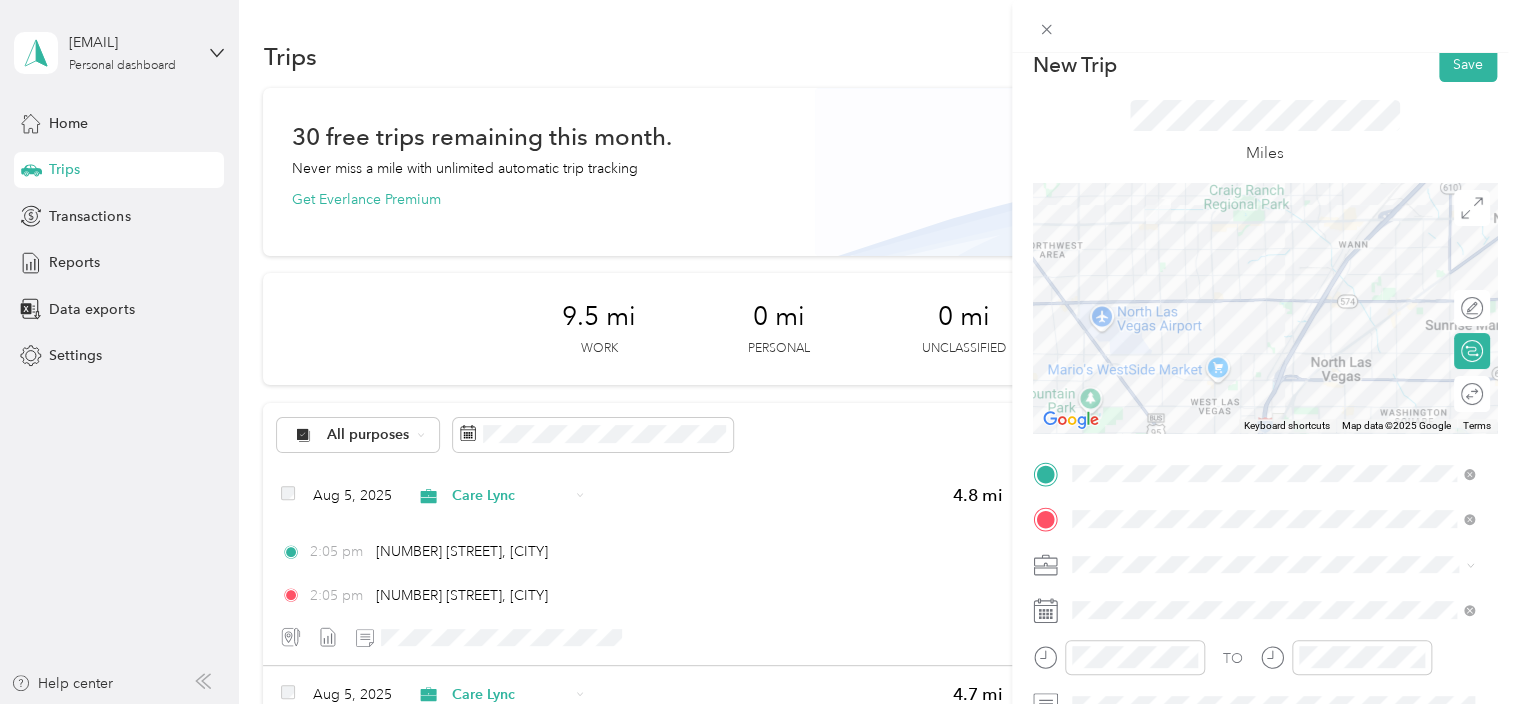 scroll, scrollTop: 0, scrollLeft: 0, axis: both 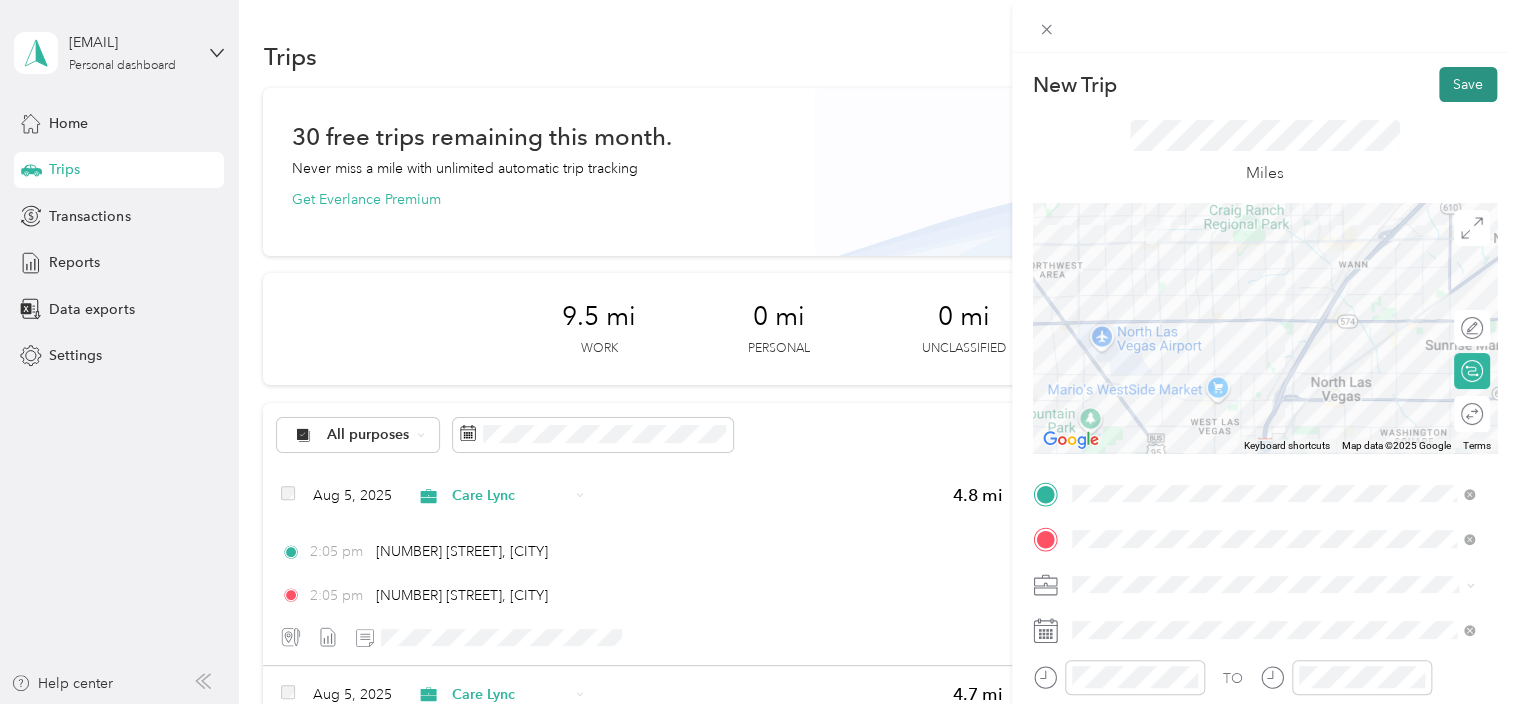 click on "Save" at bounding box center (1468, 84) 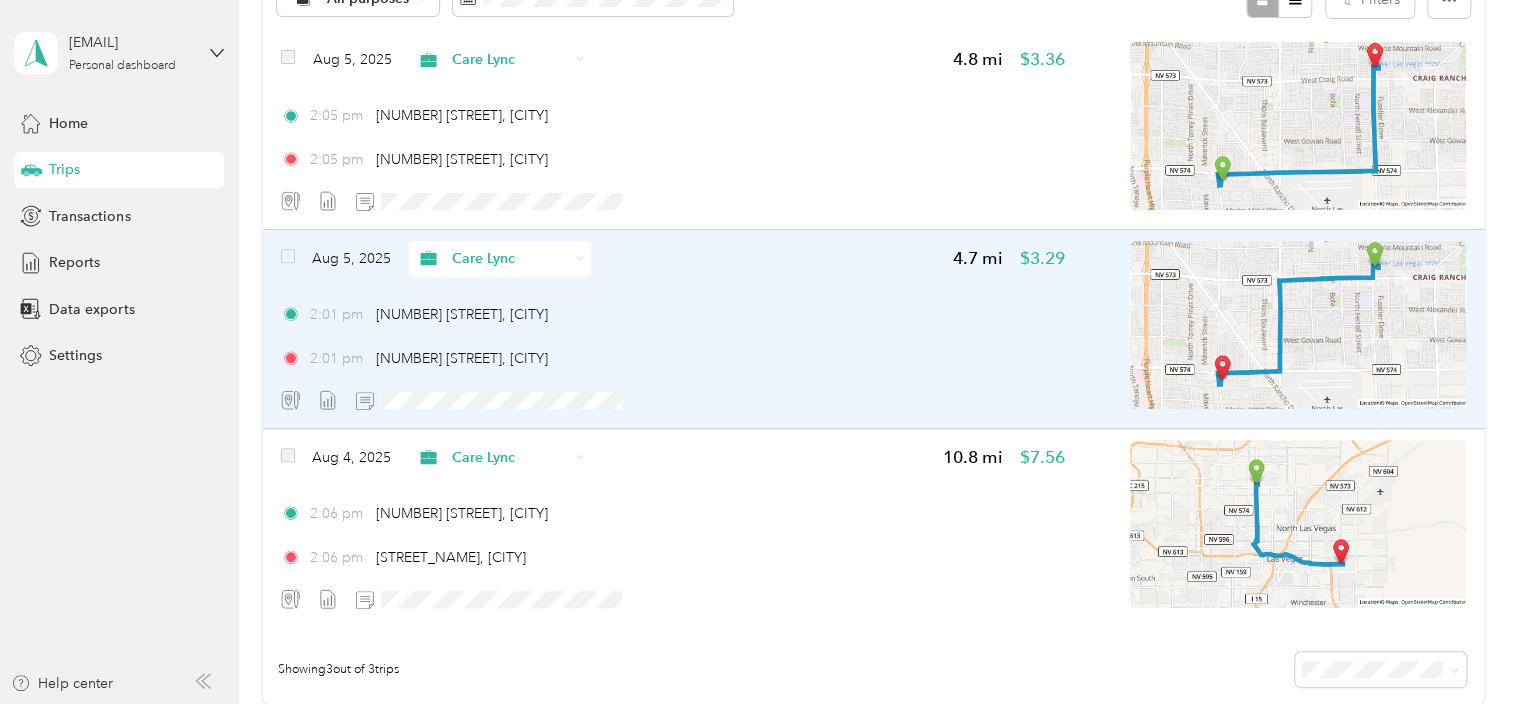 scroll, scrollTop: 500, scrollLeft: 0, axis: vertical 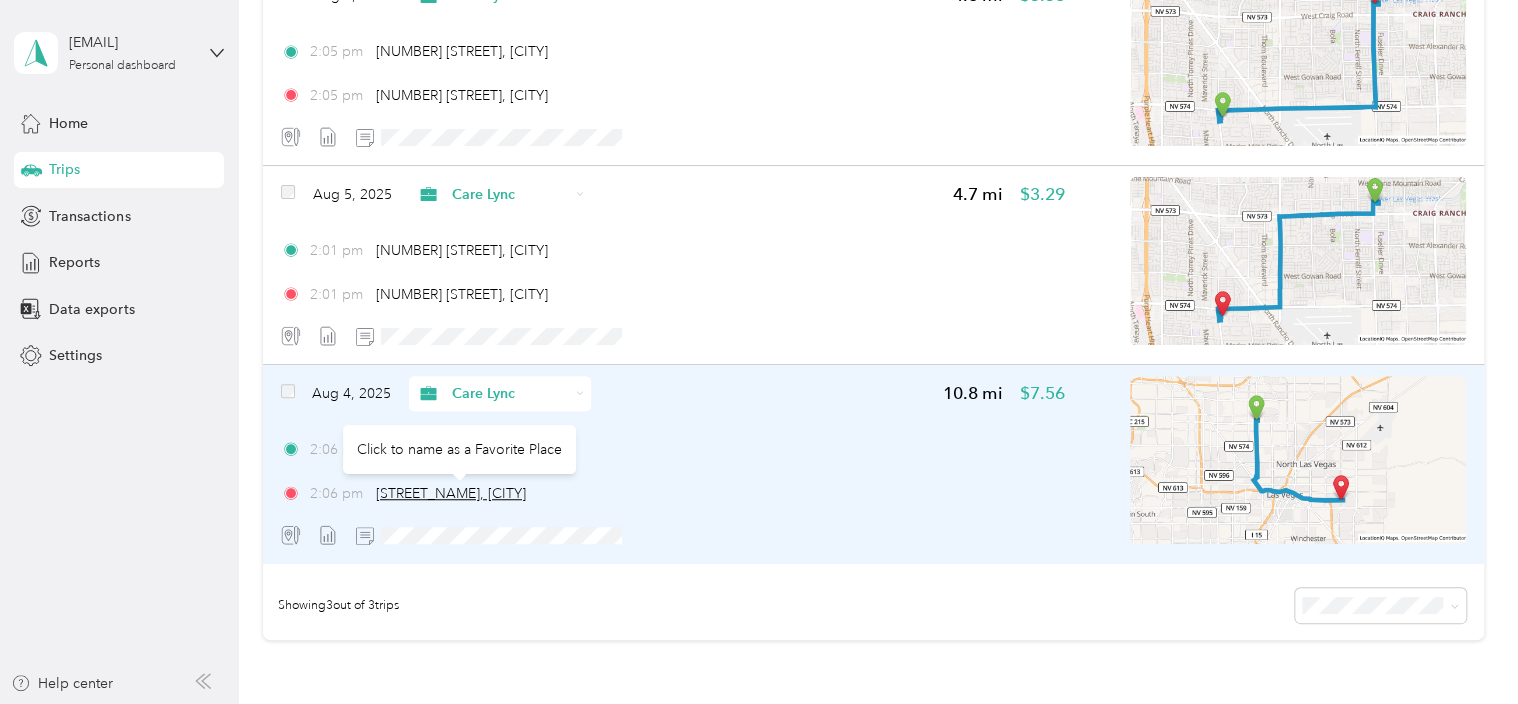 click on "[STREET_NAME], [CITY]" at bounding box center (451, 493) 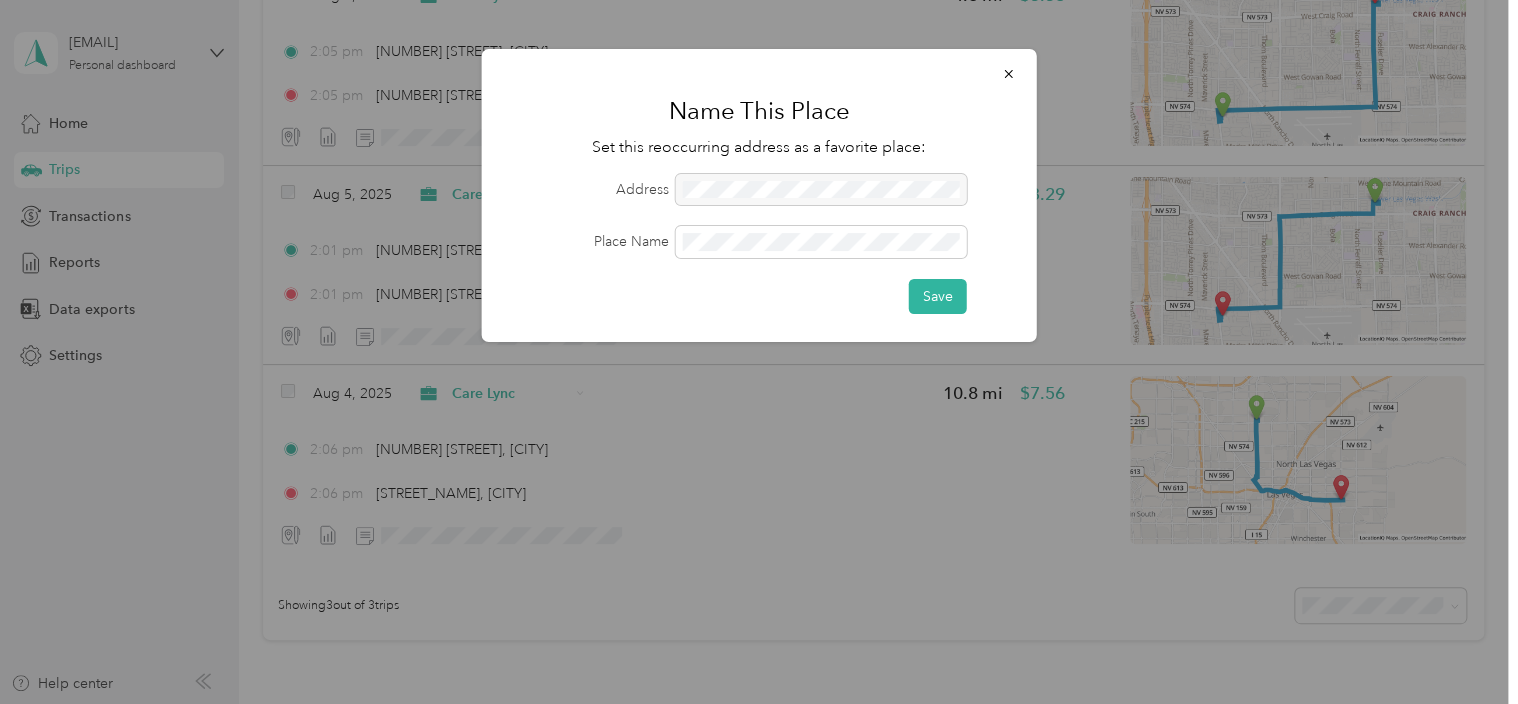 click at bounding box center (821, 190) 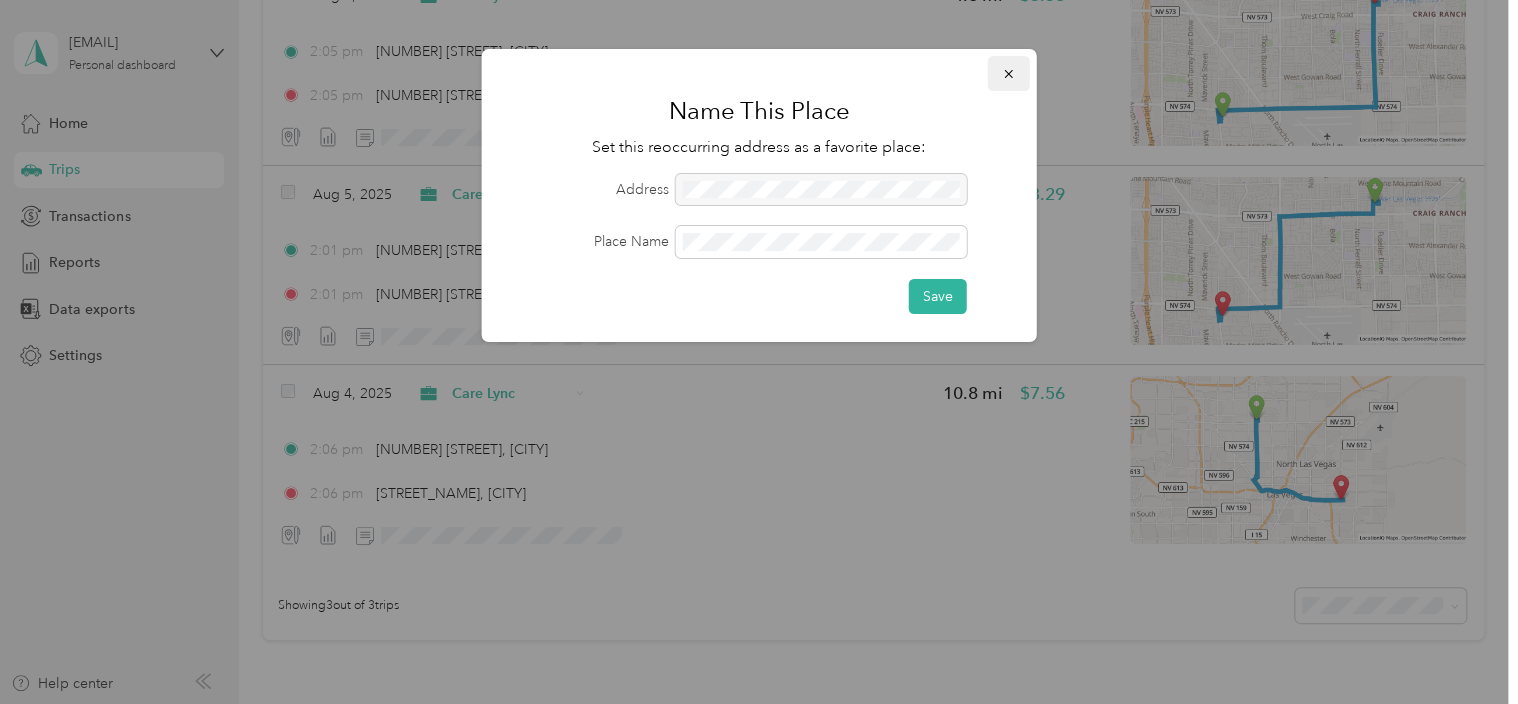 click at bounding box center [1009, 73] 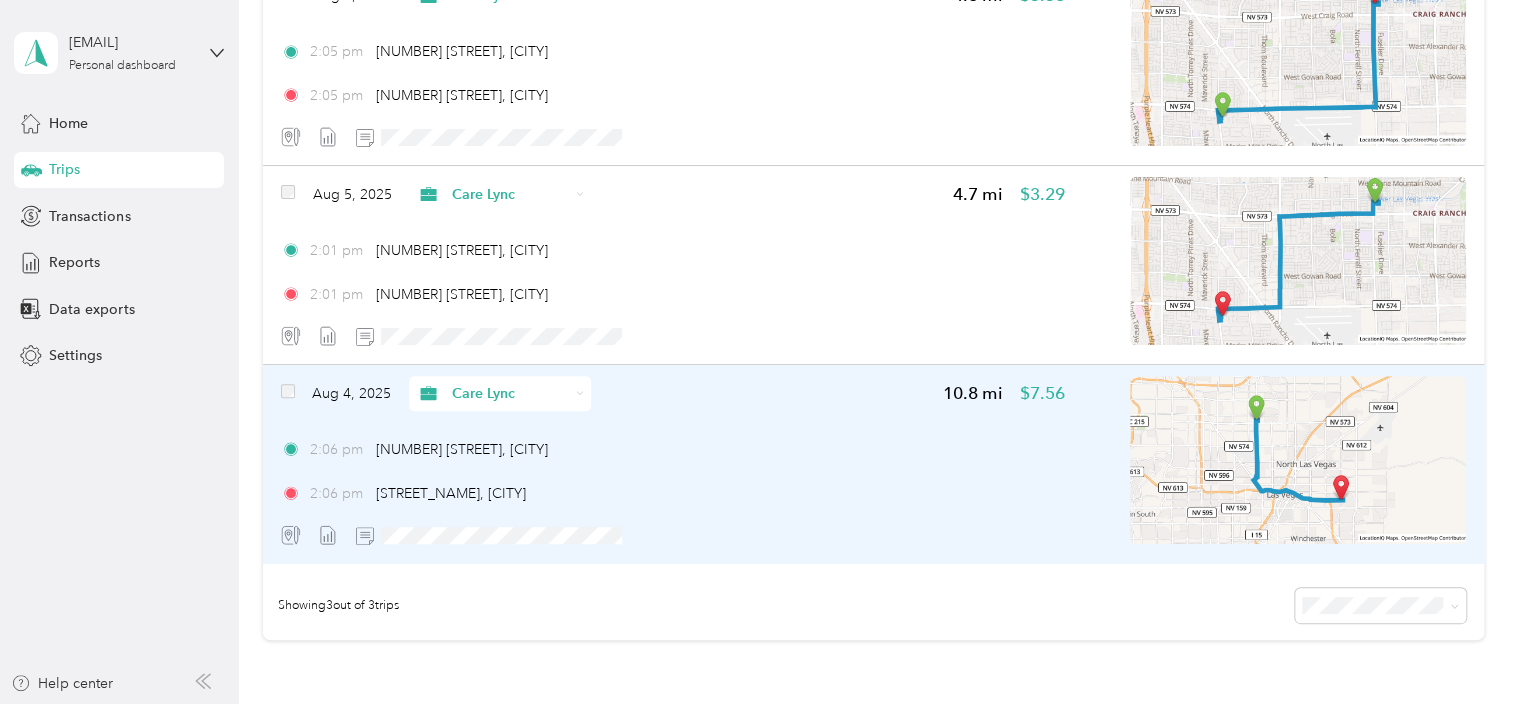click on "[TIME] [STREET], [CITY]" at bounding box center (673, 493) 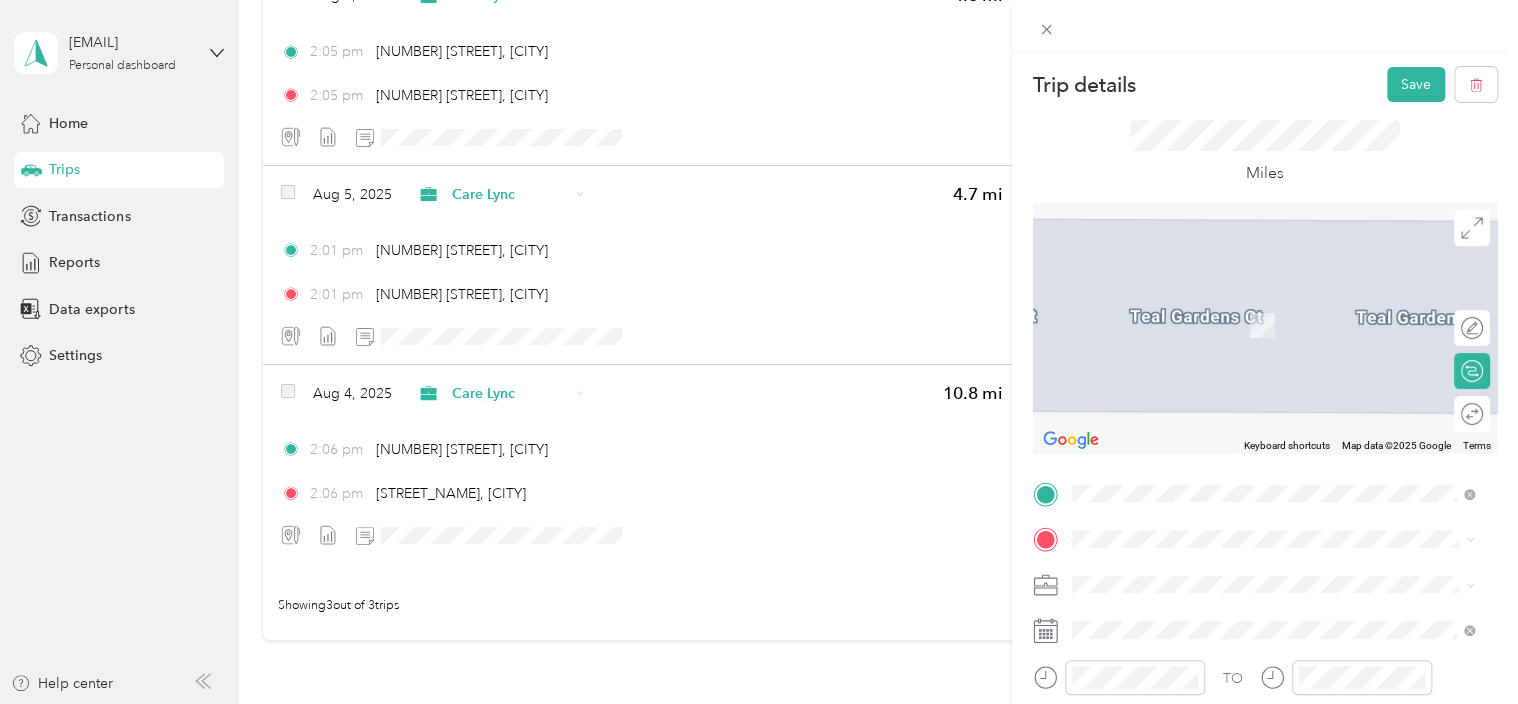 click on "[NUMBER] [STREET]
[CITY], [STATE] [POSTAL_CODE], [COUNTRY]" at bounding box center (1253, 373) 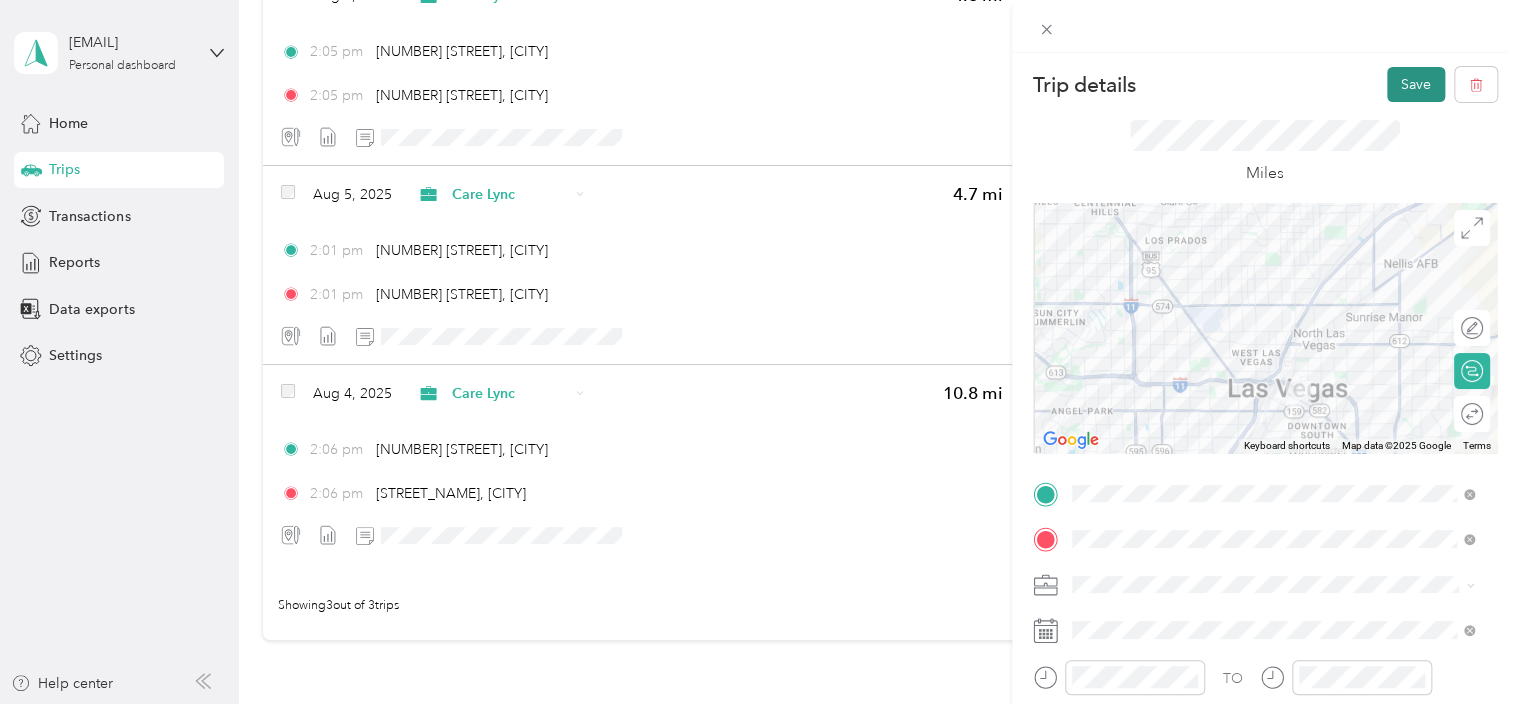 click on "Save" at bounding box center [1416, 84] 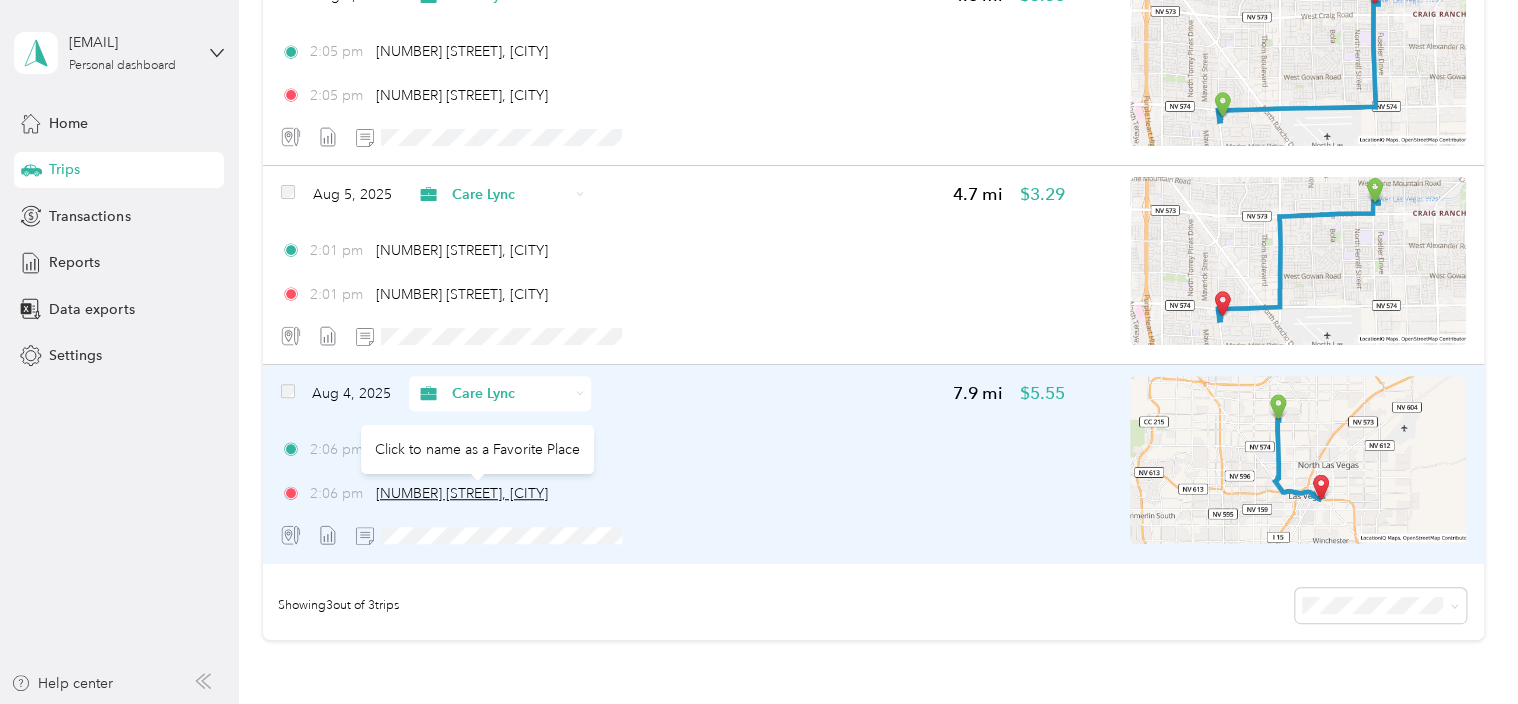 click on "[NUMBER] [STREET], [CITY]" at bounding box center (462, 493) 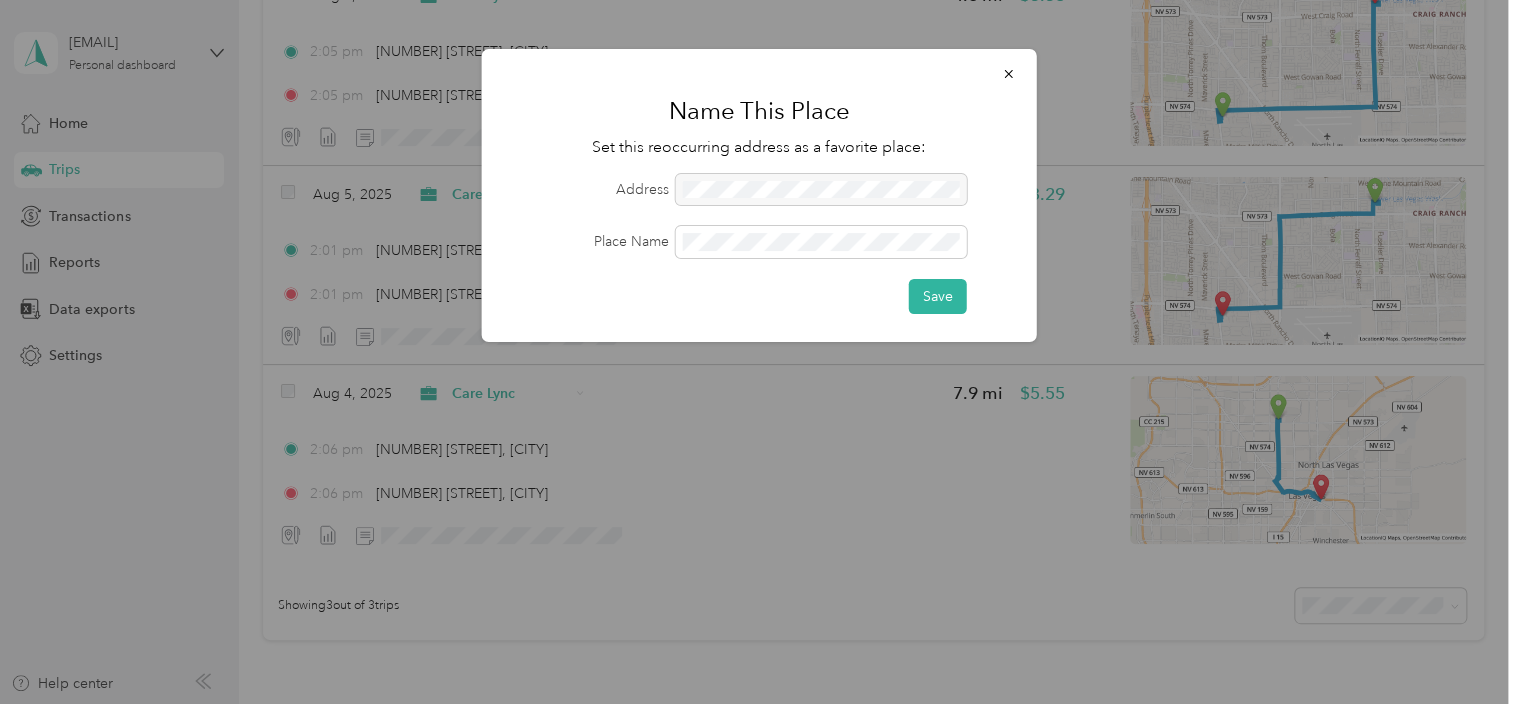 click at bounding box center [759, 352] 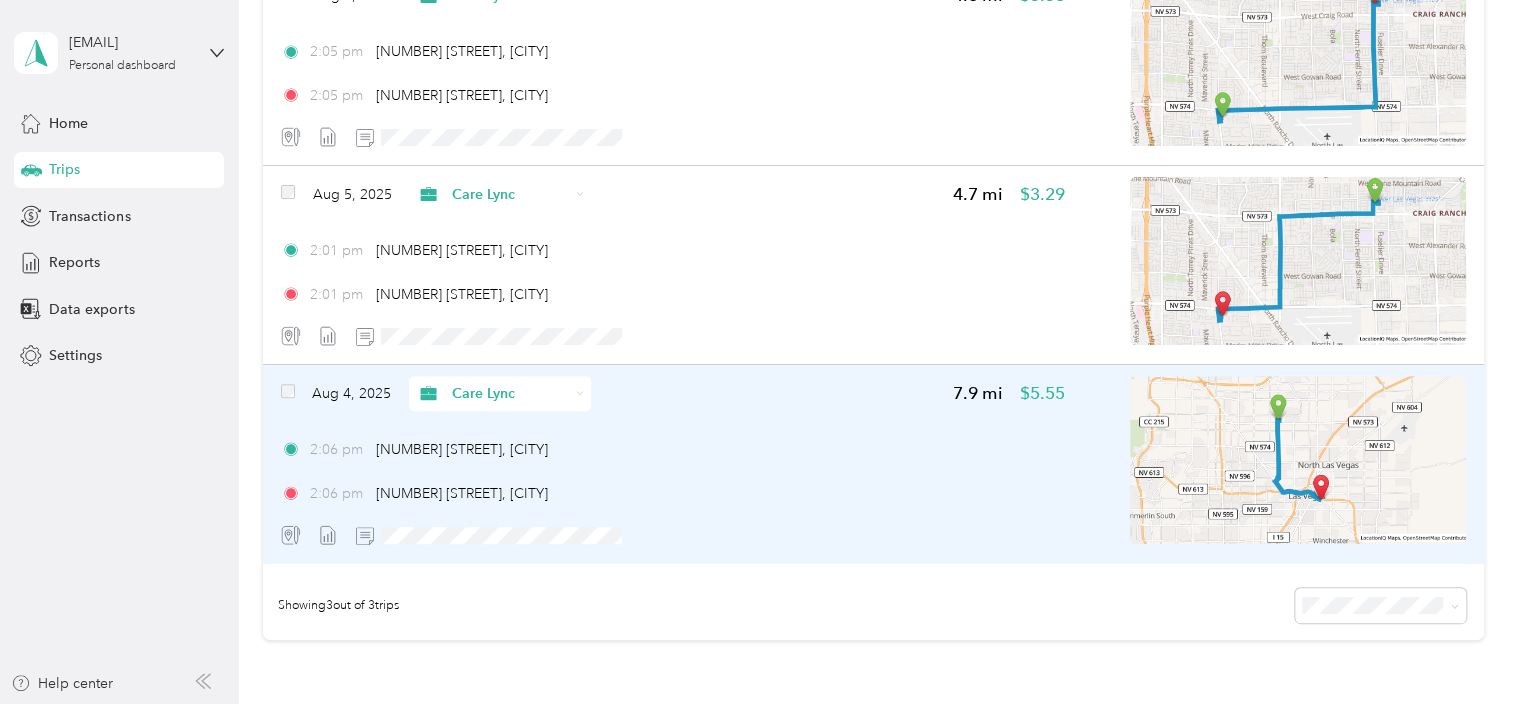 click at bounding box center [1298, 460] 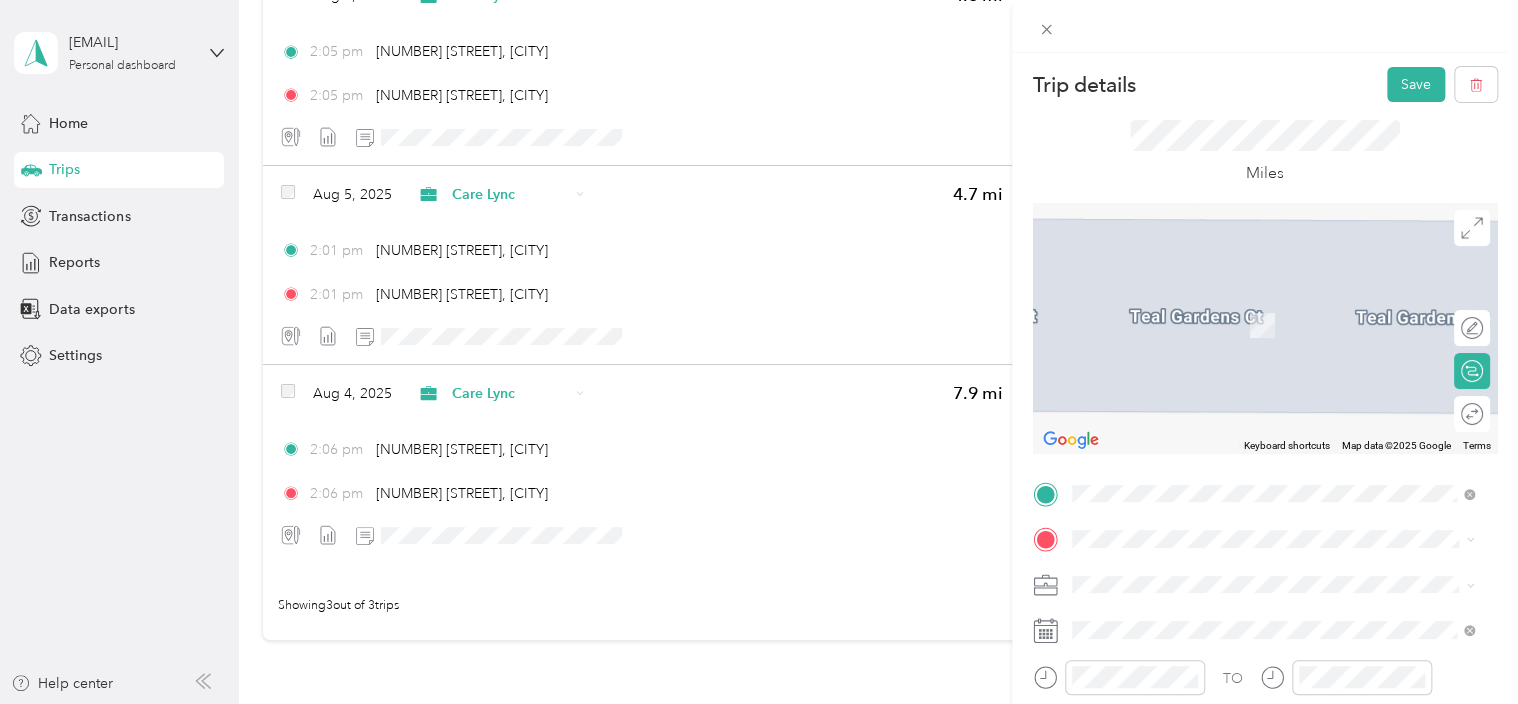 click on "[NUMBER] [STREET]
[CITY], [STATE] [POSTAL_CODE], [COUNTRY]" at bounding box center [1253, 319] 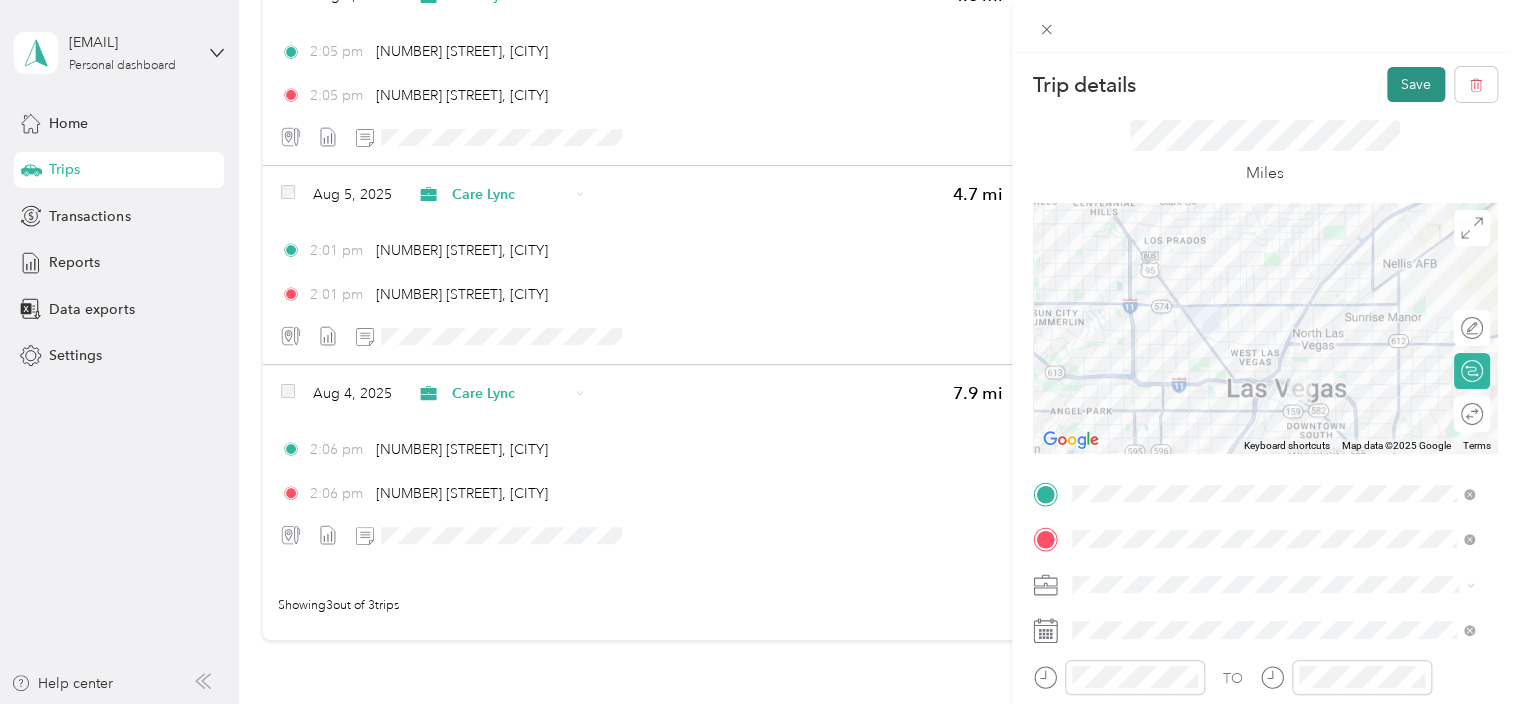 click on "Save" at bounding box center (1416, 84) 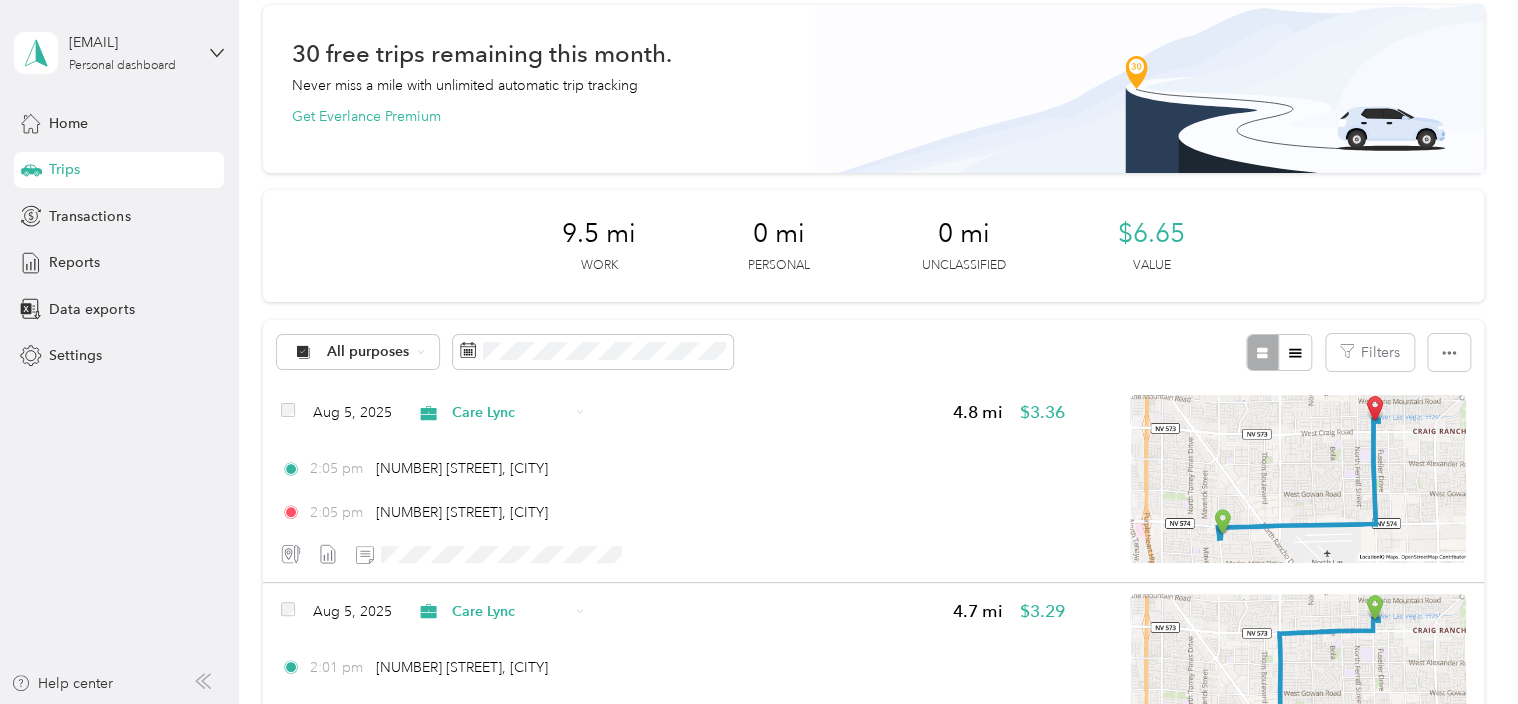 scroll, scrollTop: 0, scrollLeft: 0, axis: both 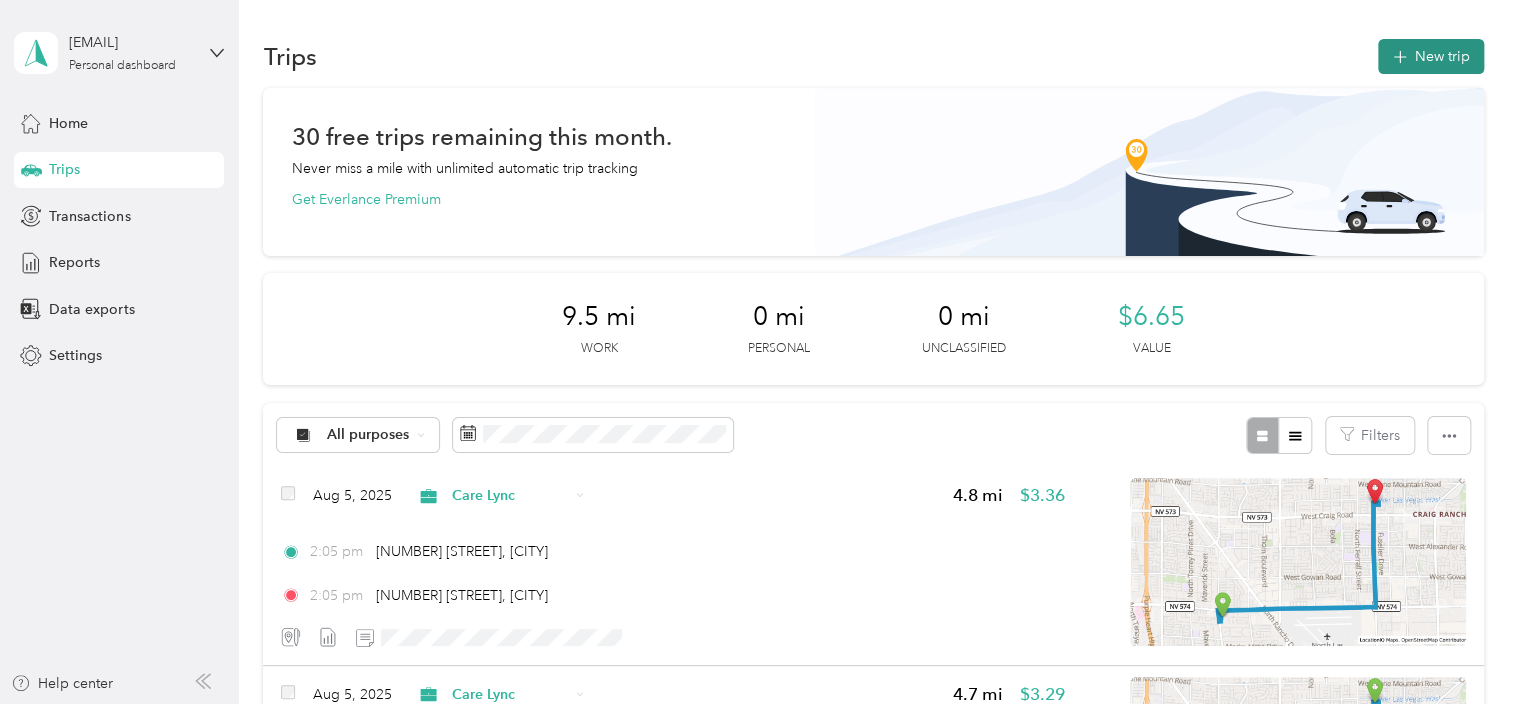 click on "New trip" at bounding box center (1431, 56) 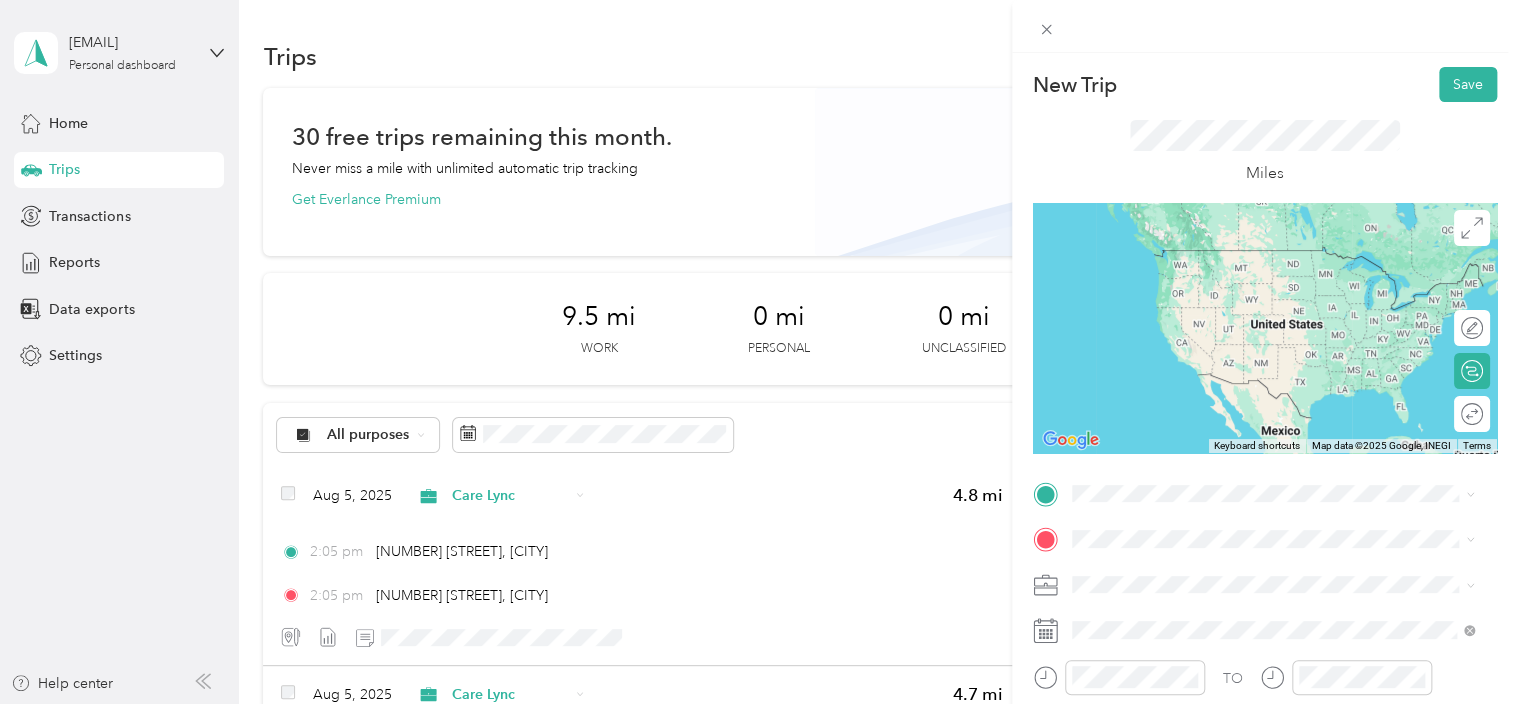 click on "[NUMBER] [STREET]
[CITY], [STATE] [POSTAL_CODE], [COUNTRY]" at bounding box center (1253, 258) 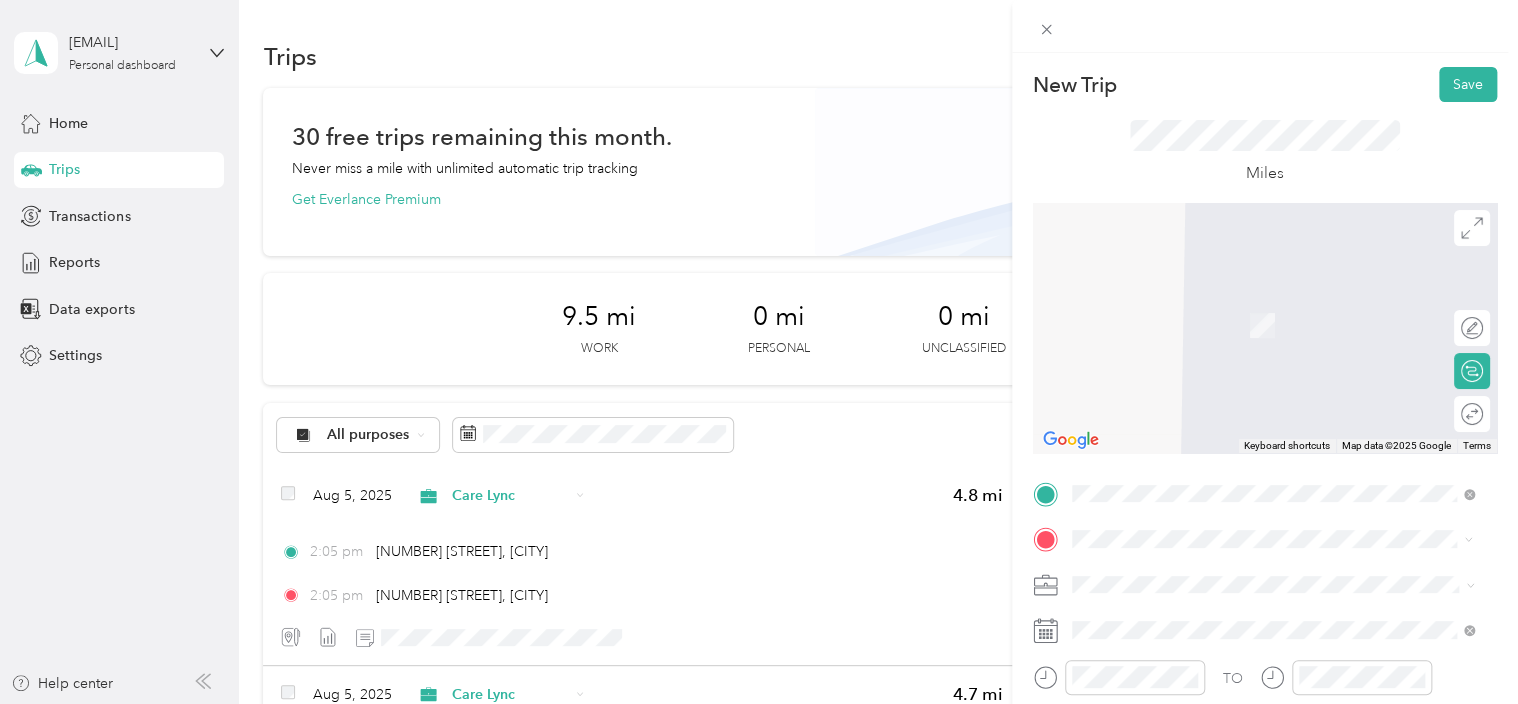 click on "[NUMBER] [STREET]
[CITY], [STATE] [POSTAL_CODE], [COUNTRY]" at bounding box center [1253, 304] 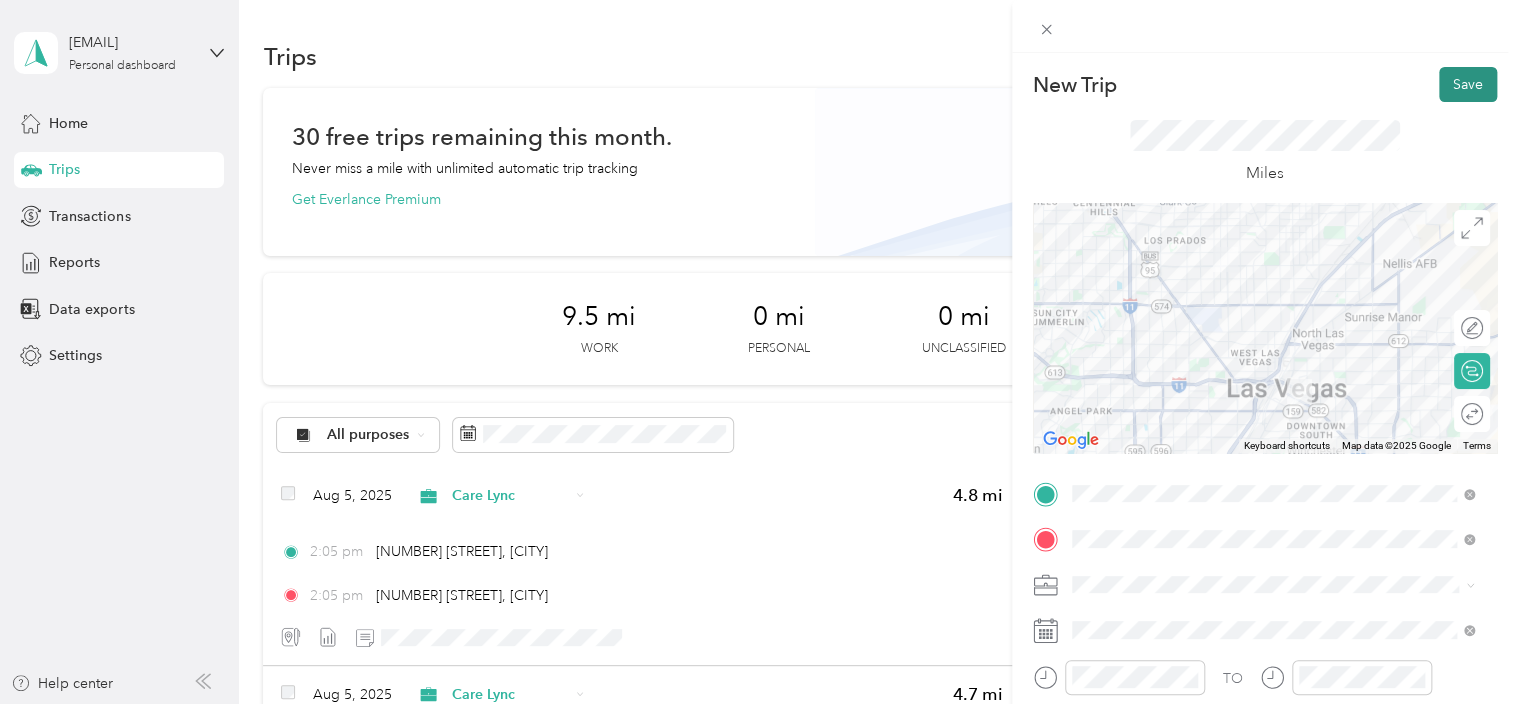 click on "Save" at bounding box center [1468, 84] 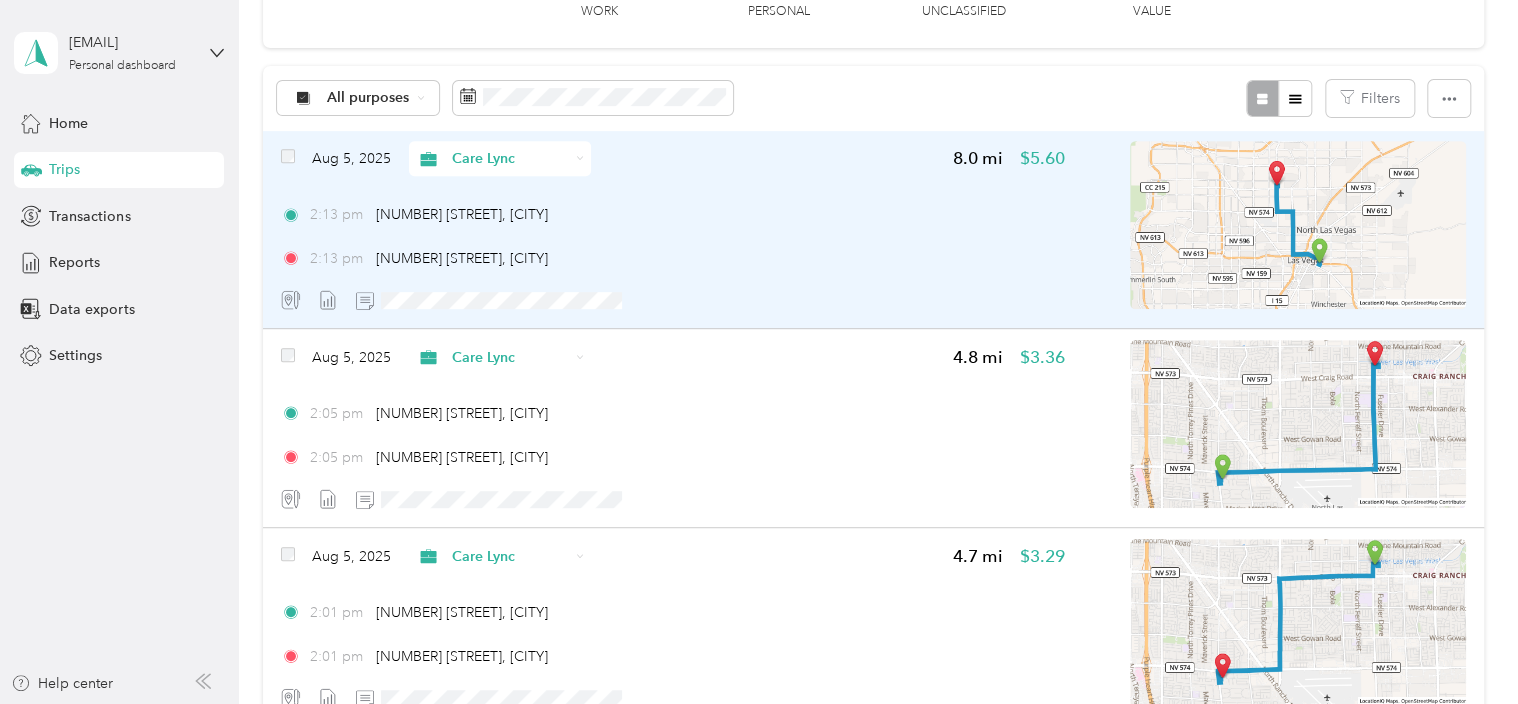 scroll, scrollTop: 100, scrollLeft: 0, axis: vertical 